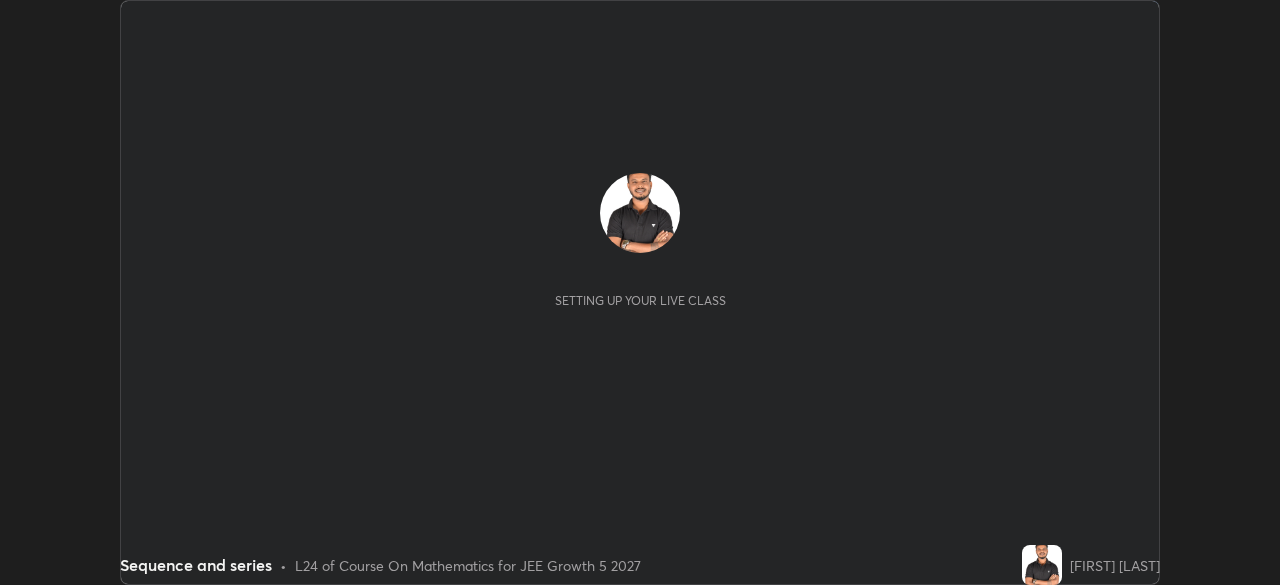 scroll, scrollTop: 0, scrollLeft: 0, axis: both 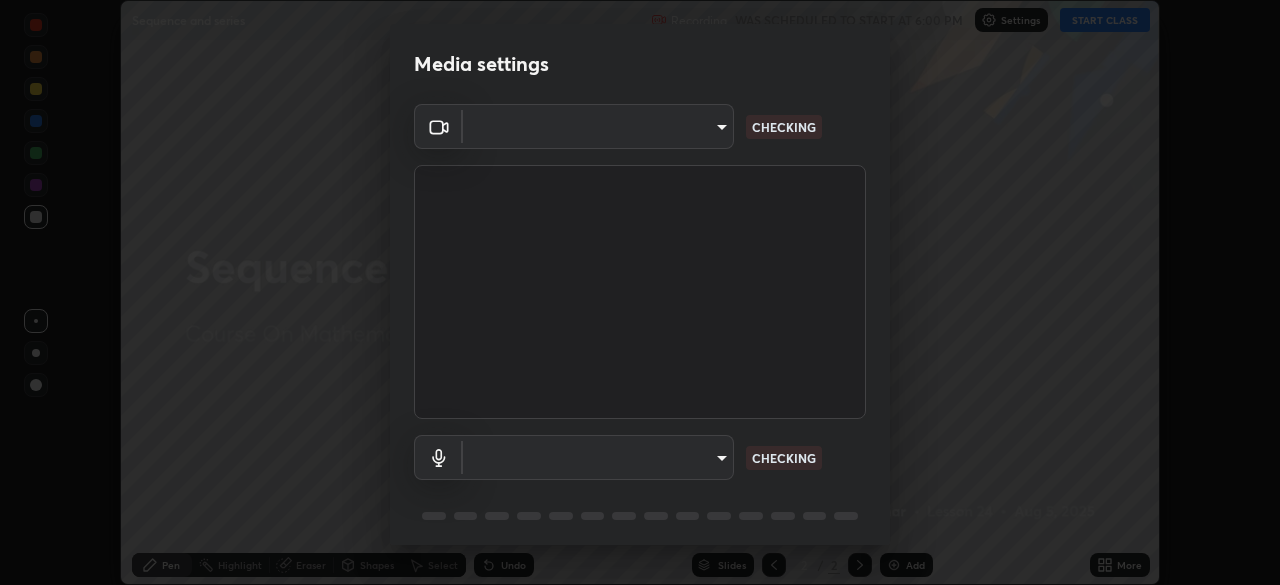 type on "05e465ff83a2709560b00517cc20afcec0d8c6759013130505a18faaf77a7109" 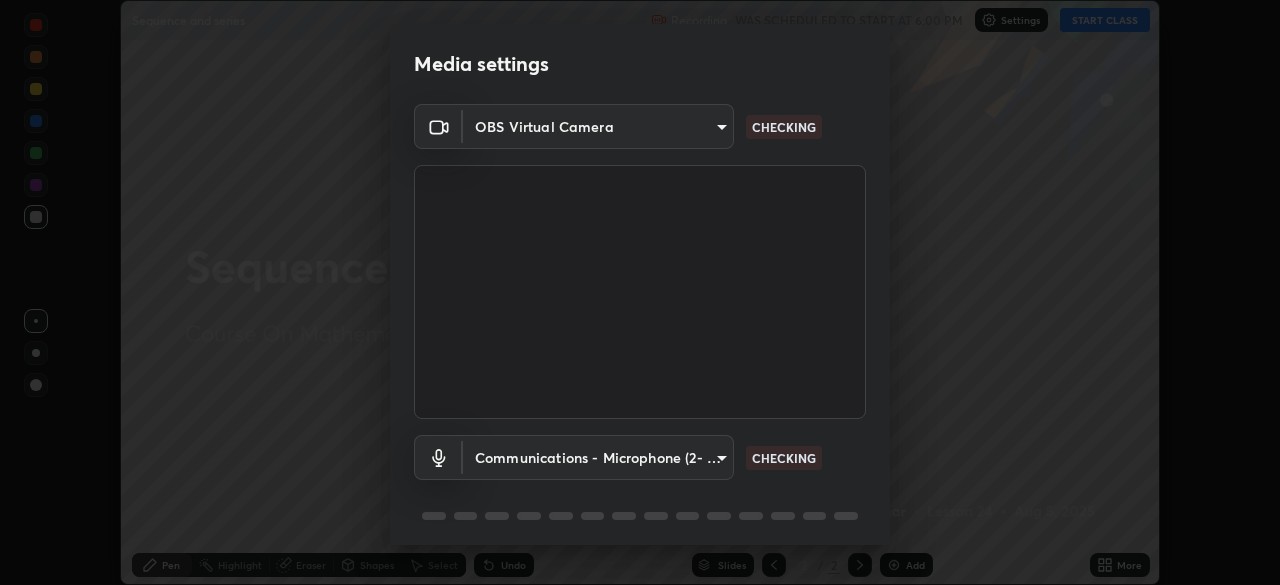 click on "Erase all Sequence and series Recording WAS SCHEDULED TO START AT  6:00 PM Settings START CLASS Setting up your live class Sequence and series • L24 of Course On Mathematics for JEE Growth 5 2027 [FIRST] [LAST] Pen Highlight Eraser Shapes Select Undo Slides 2 / 2 Add More No doubts shared Encourage your learners to ask a doubt for better clarity Report an issue Reason for reporting Buffering Chat not working Audio - Video sync issue Educator video quality low ​ Attach an image Report Media settings OBS Virtual Camera [HASH] CHECKING Communications - Microphone (2- USB PnP Sound Device) communications CHECKING 1 / 5 Next" at bounding box center [640, 292] 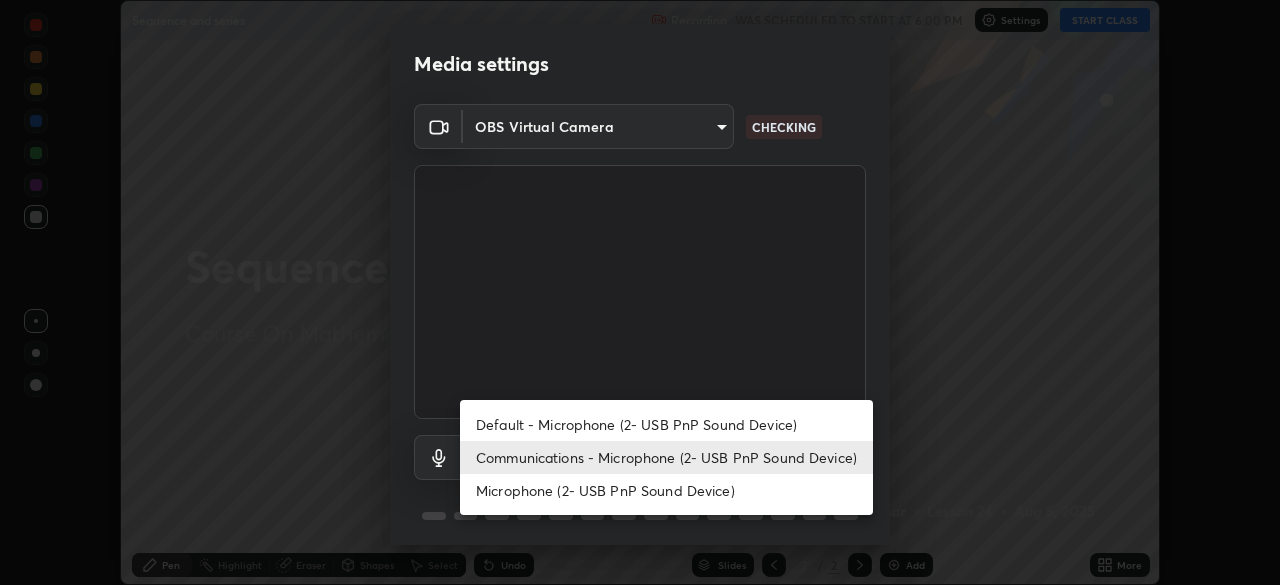 click on "Default - Microphone (2- USB PnP Sound Device)" at bounding box center (666, 424) 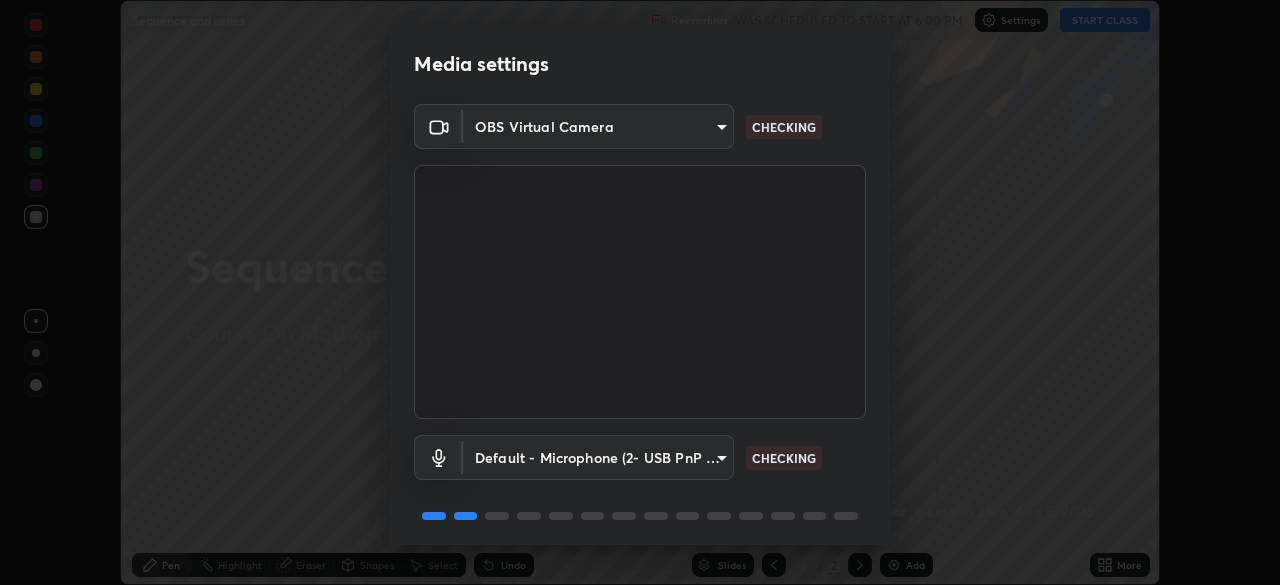scroll, scrollTop: 71, scrollLeft: 0, axis: vertical 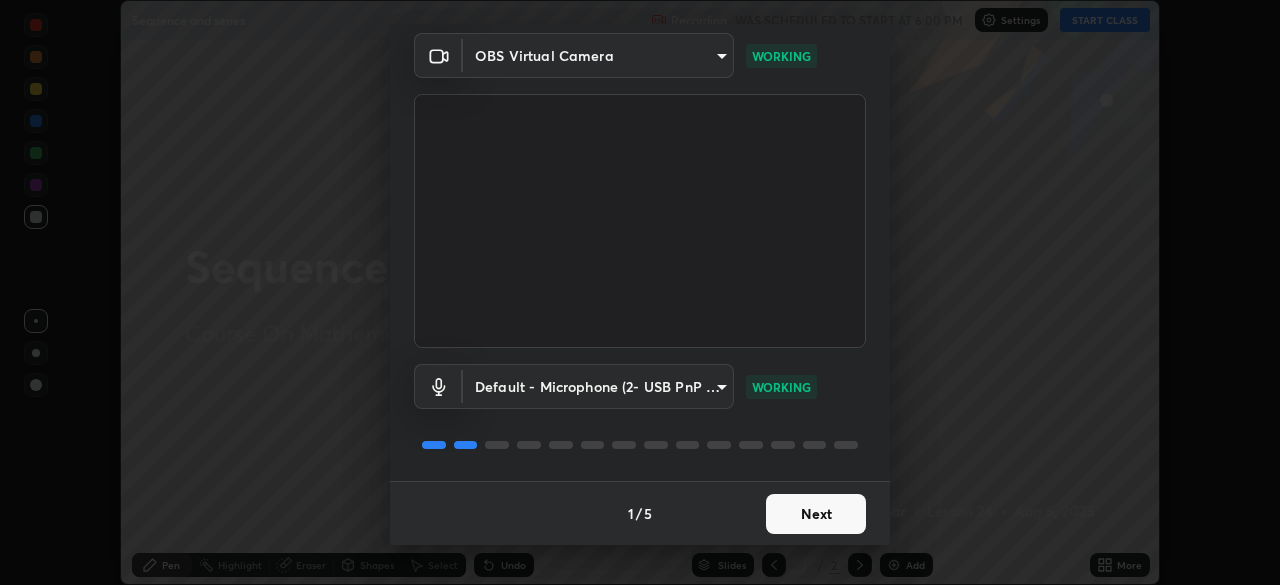 click on "Next" at bounding box center (816, 514) 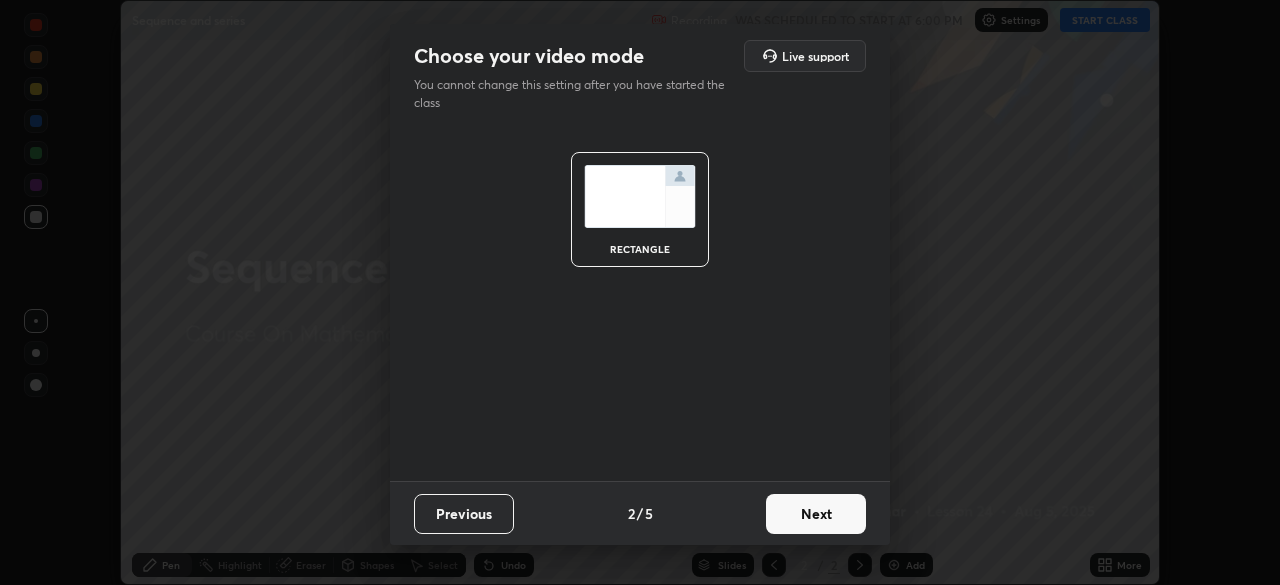 click on "Next" at bounding box center (816, 514) 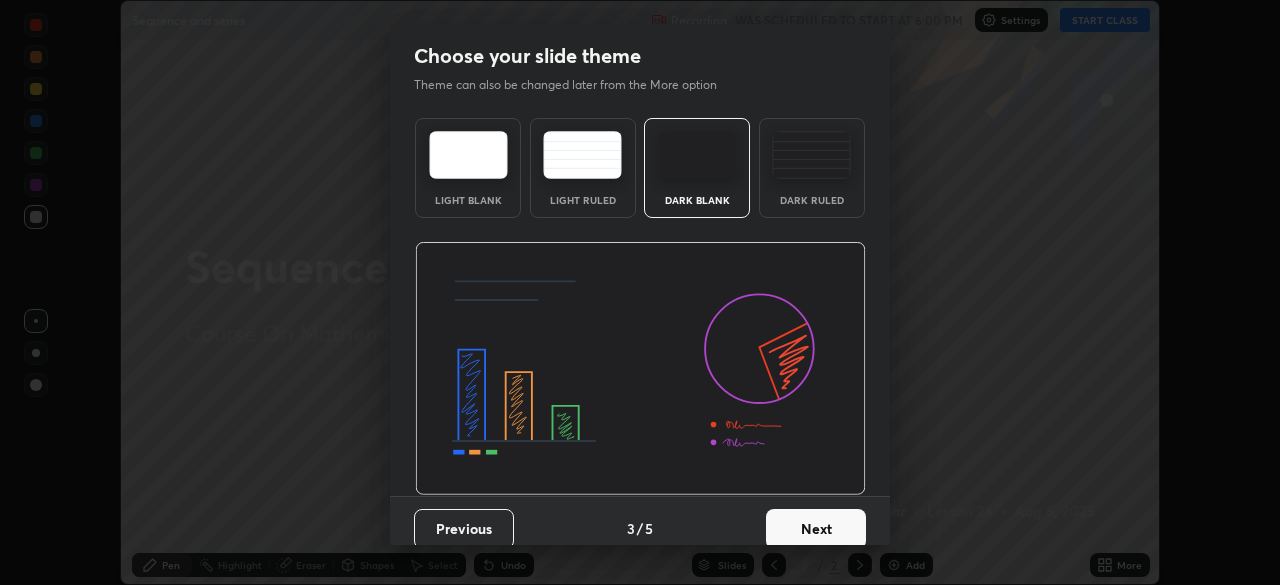 click on "Next" at bounding box center [816, 529] 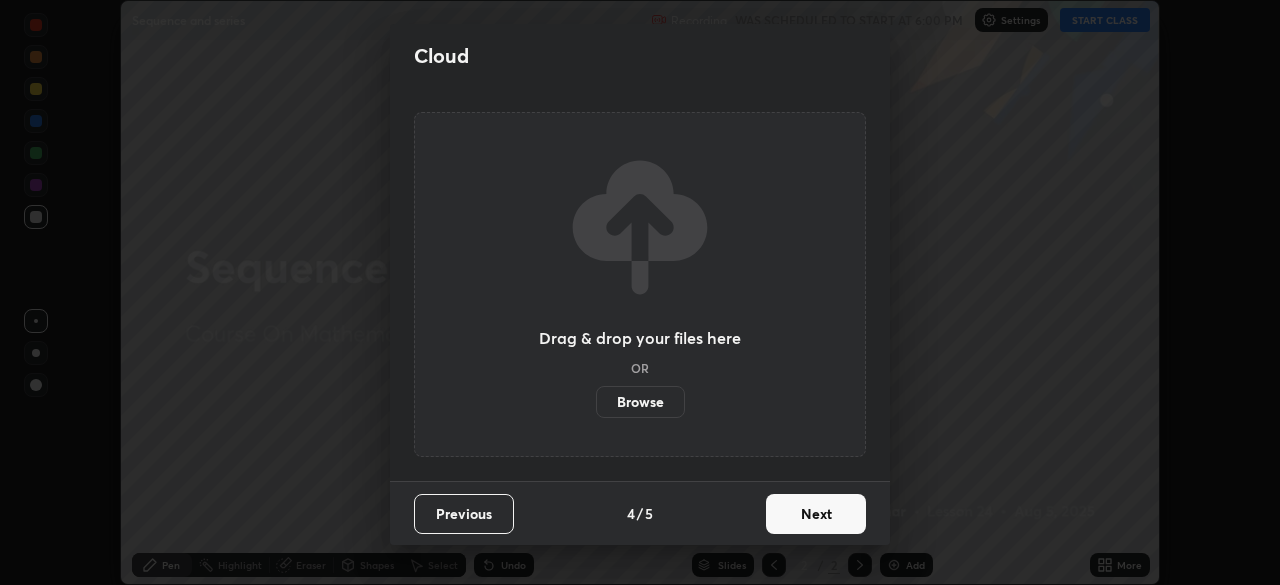 click on "Next" at bounding box center (816, 514) 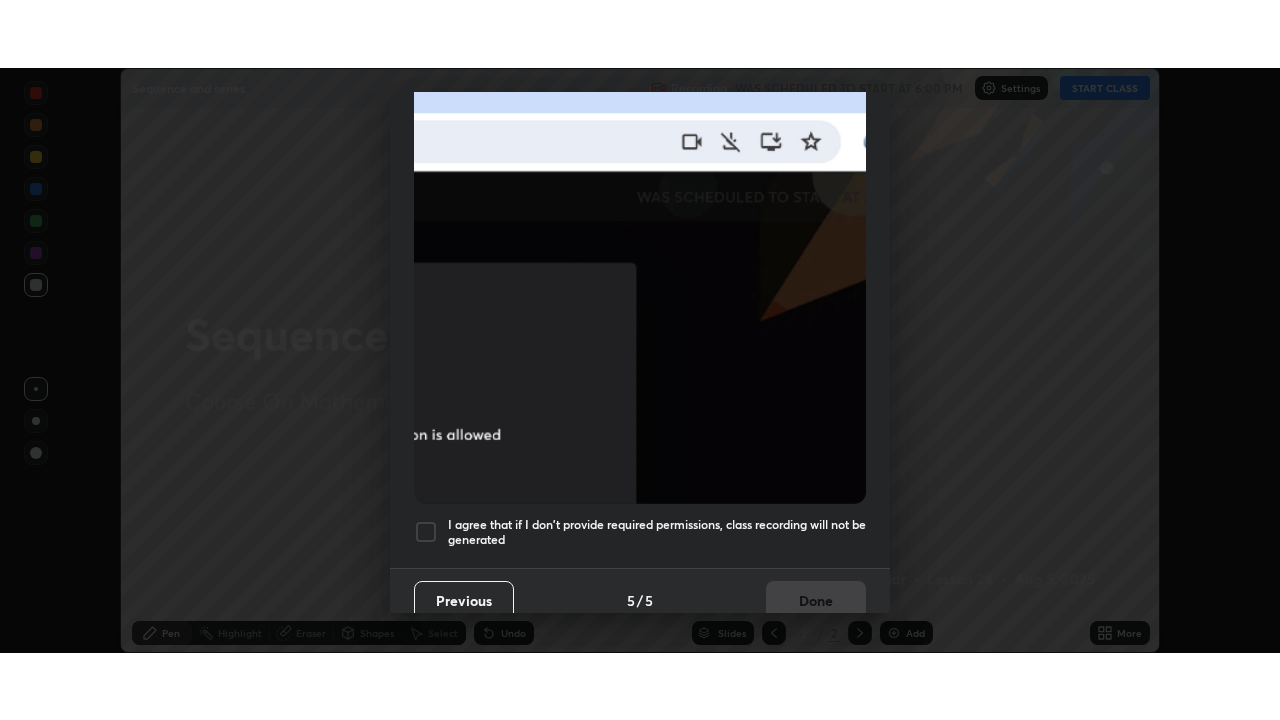 scroll, scrollTop: 479, scrollLeft: 0, axis: vertical 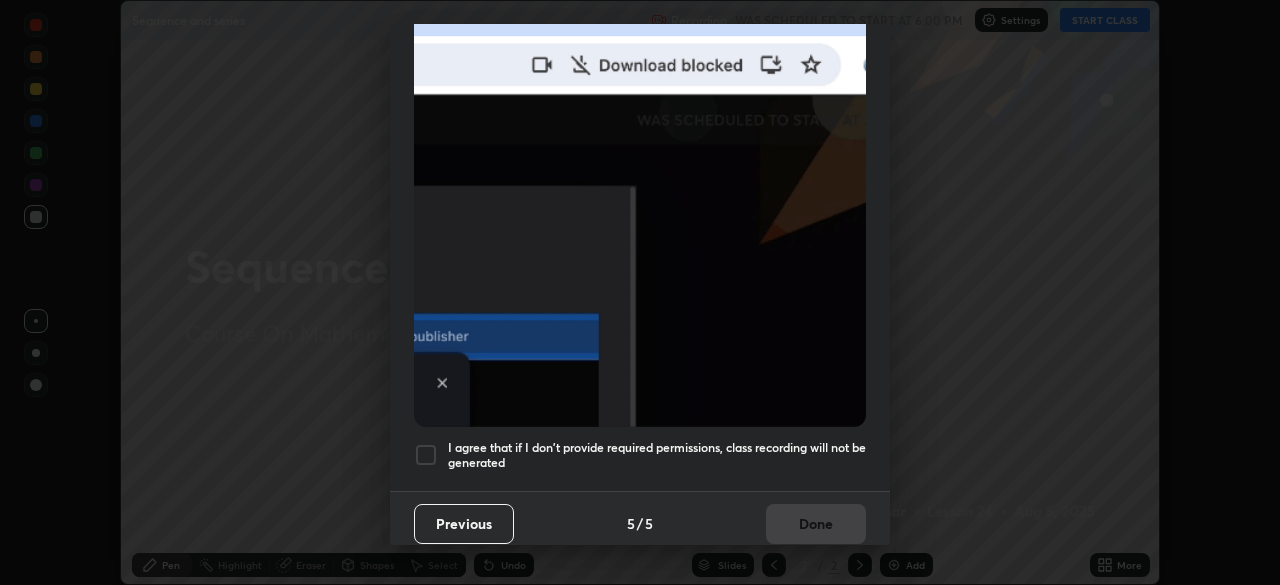 click on "I agree that if I don't provide required permissions, class recording will not be generated" at bounding box center (657, 455) 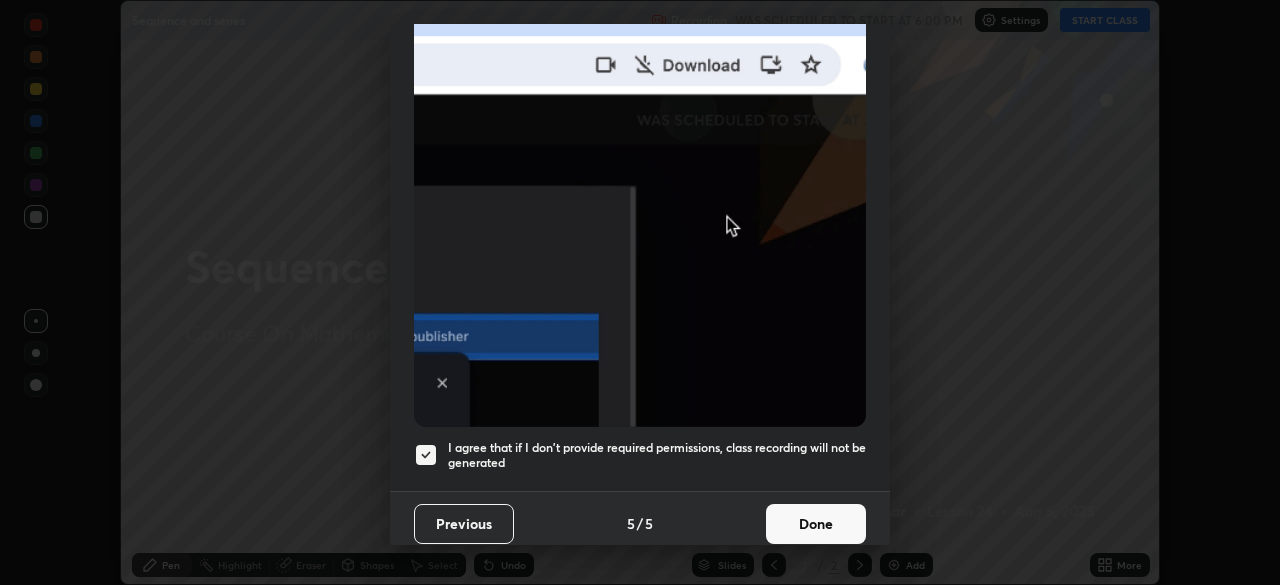 click on "Done" at bounding box center (816, 524) 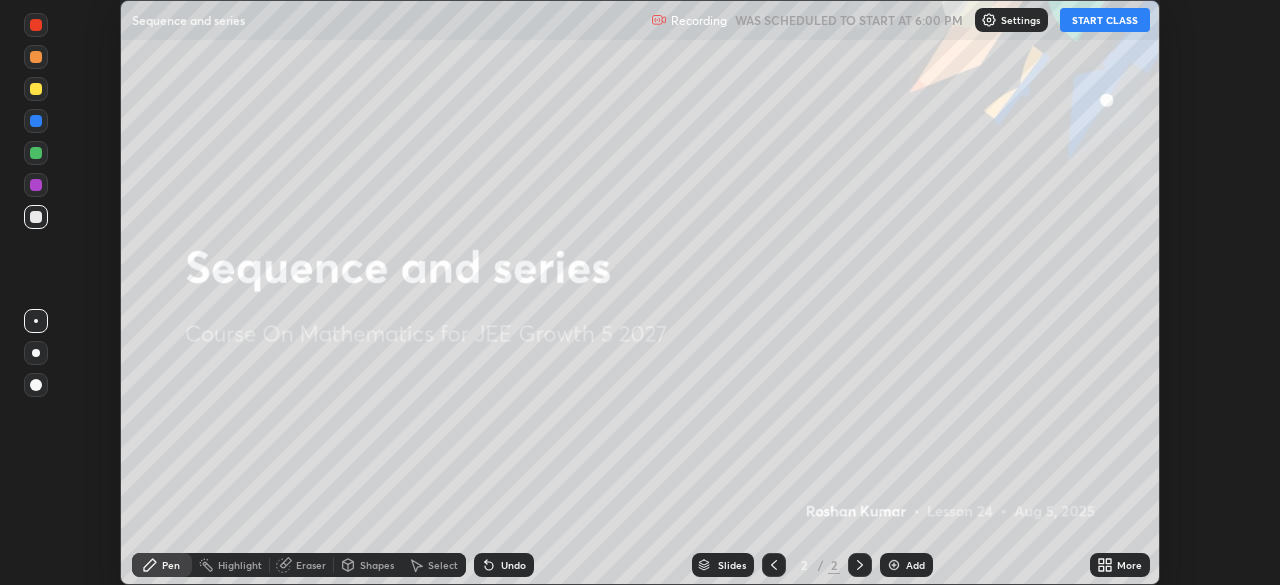 click on "START CLASS" at bounding box center (1105, 20) 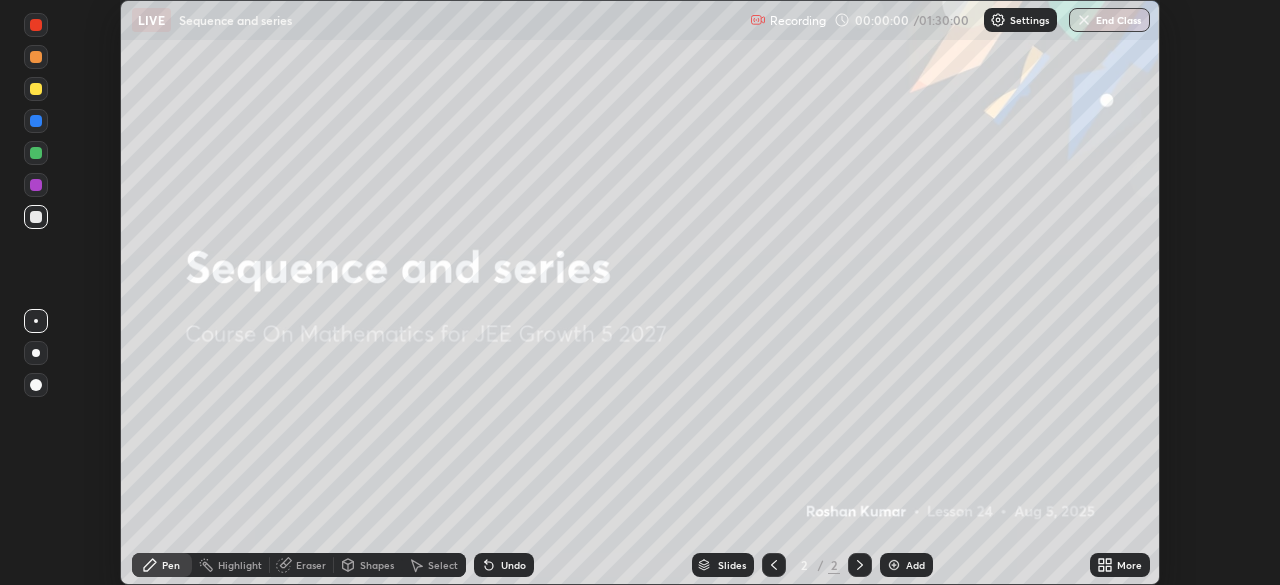 click 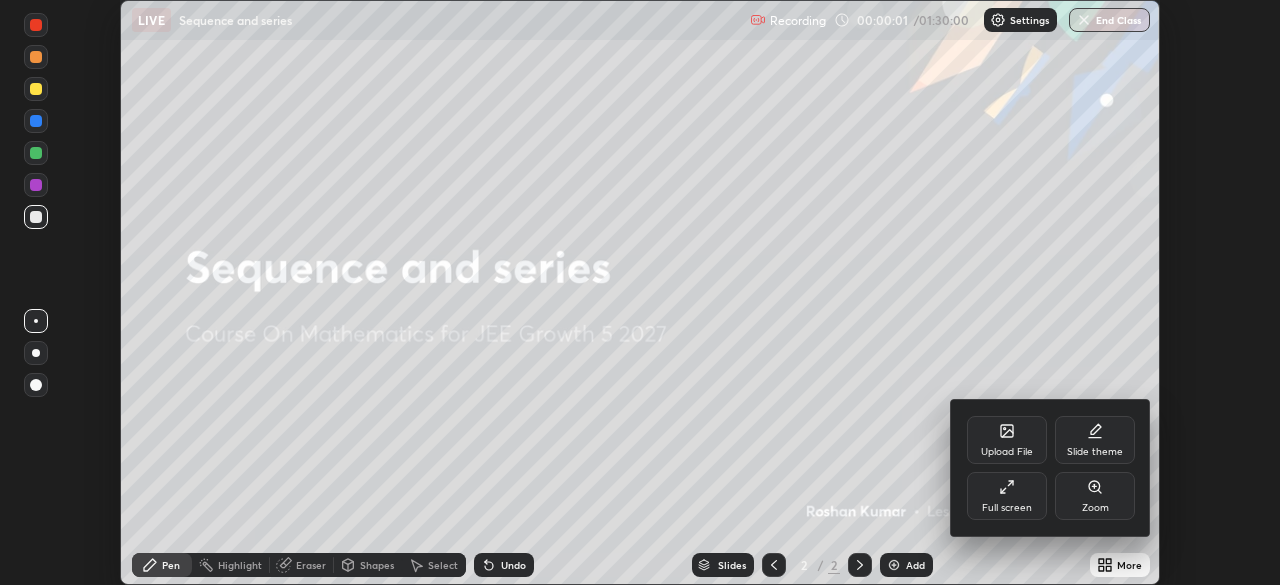 click 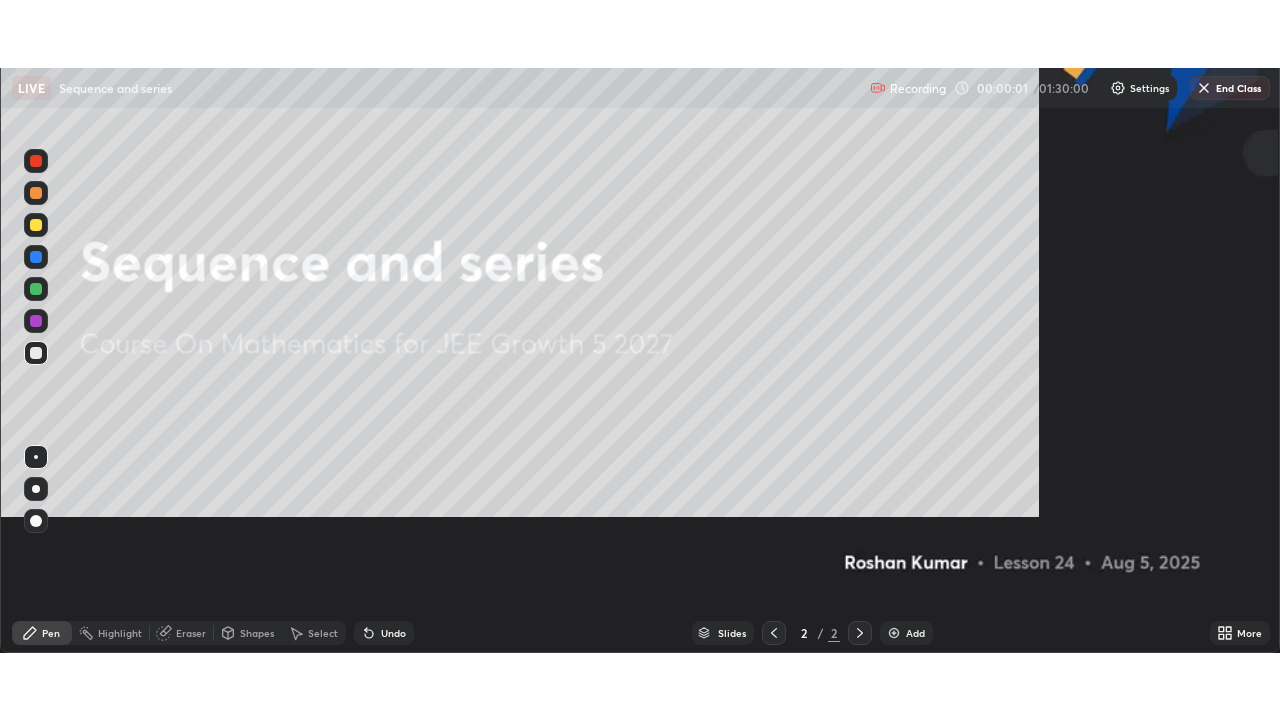 scroll, scrollTop: 99280, scrollLeft: 98720, axis: both 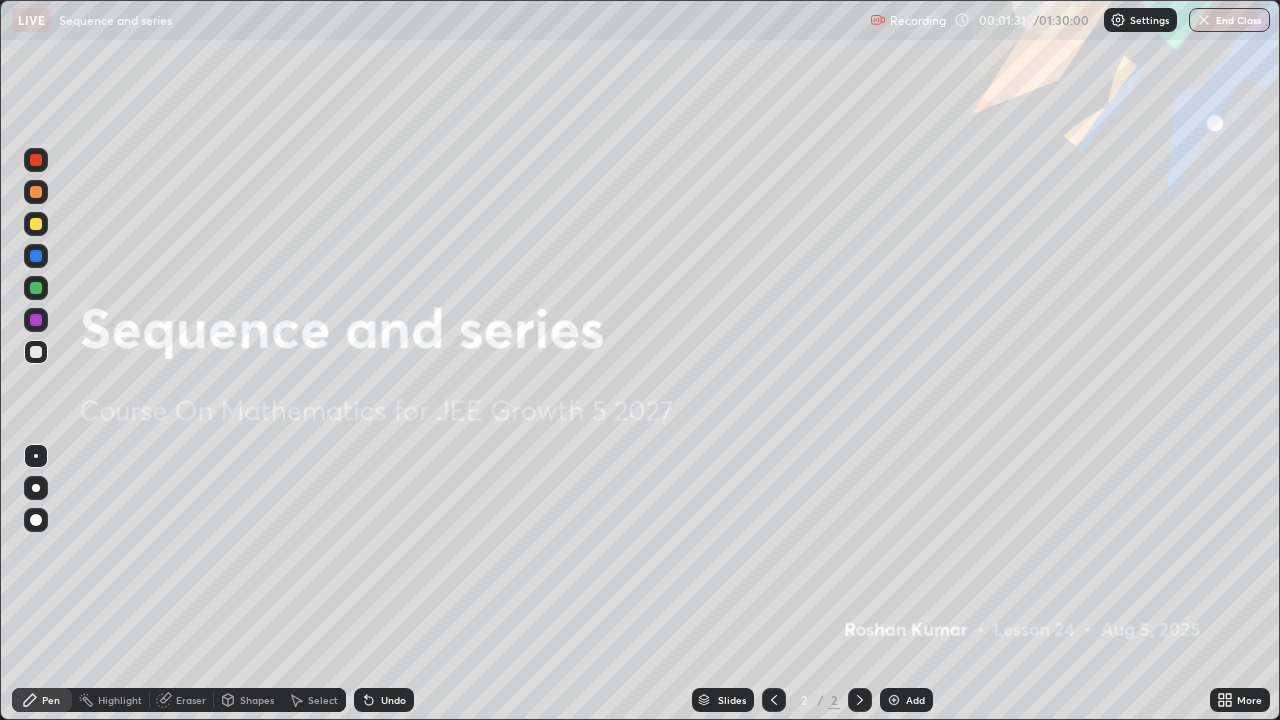 click at bounding box center [894, 700] 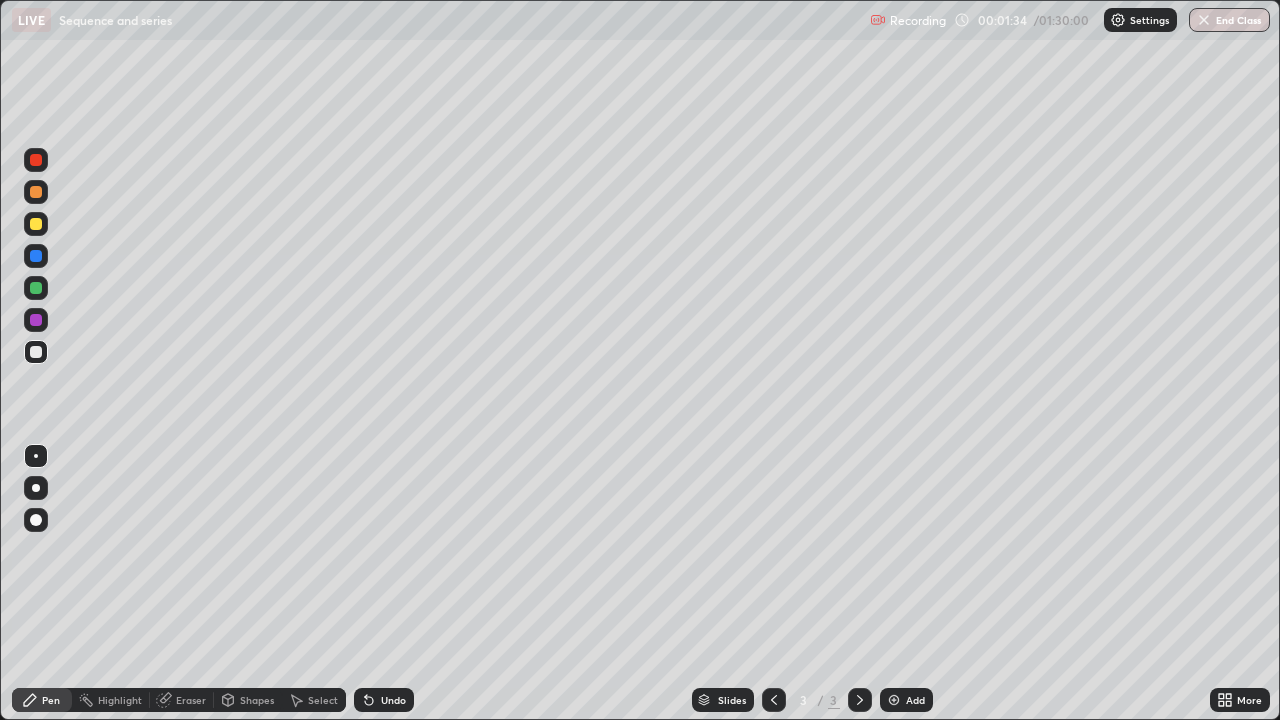 click at bounding box center [36, 224] 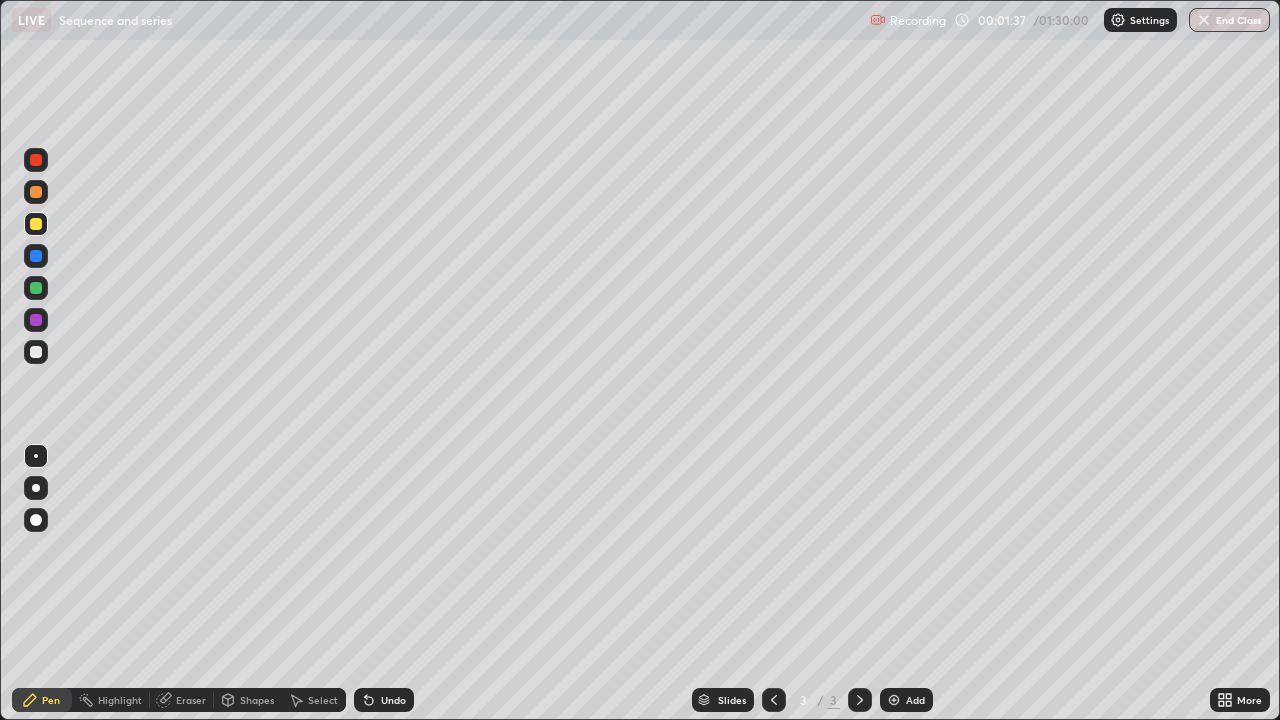 click at bounding box center (36, 520) 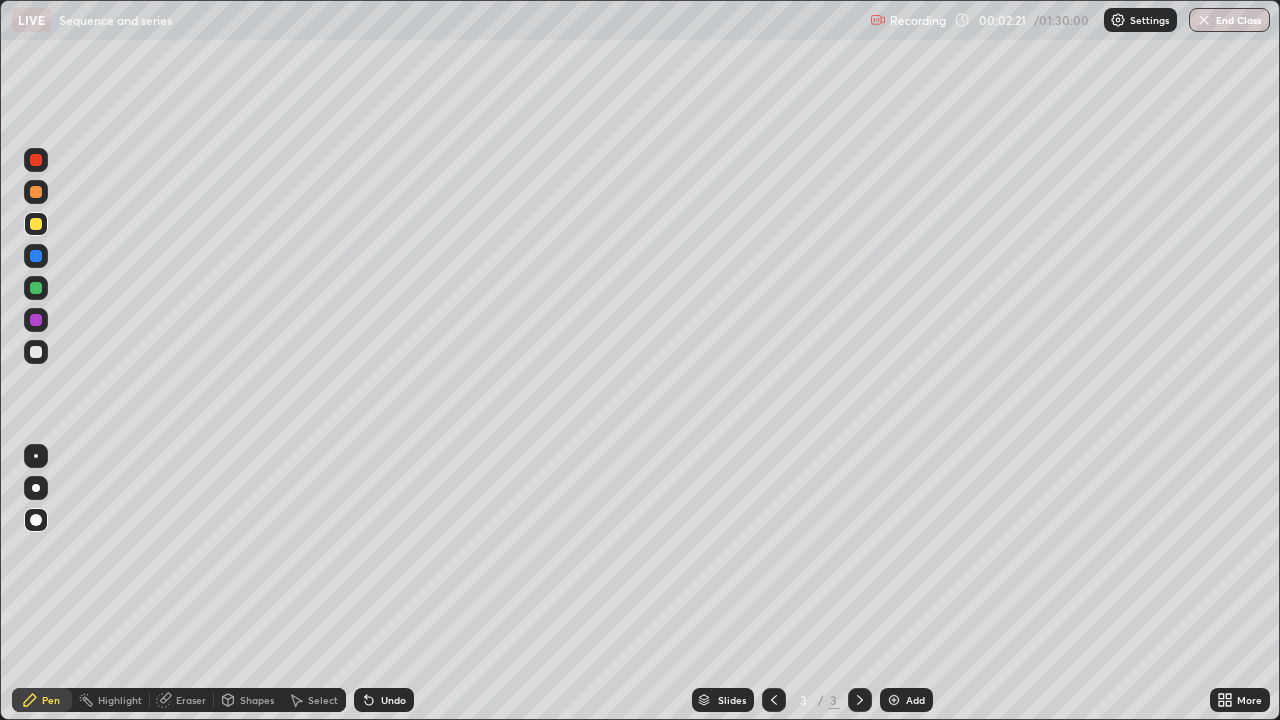 click at bounding box center [36, 320] 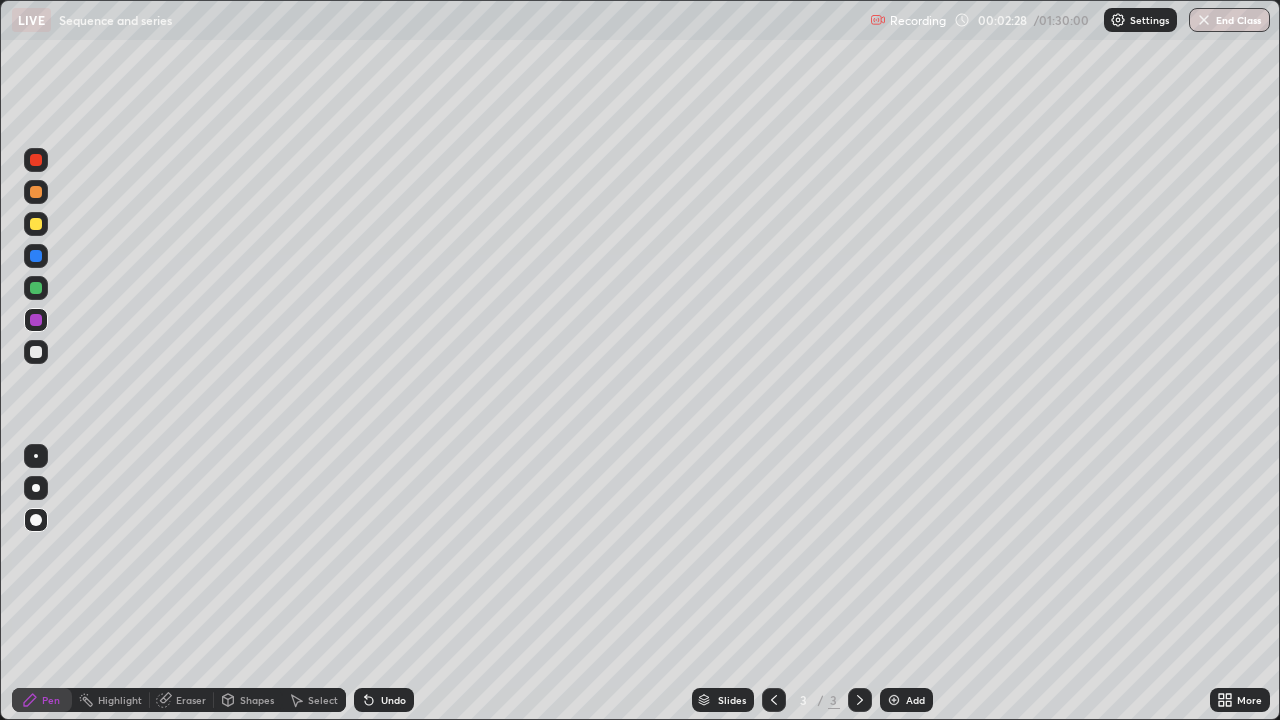 click at bounding box center [36, 288] 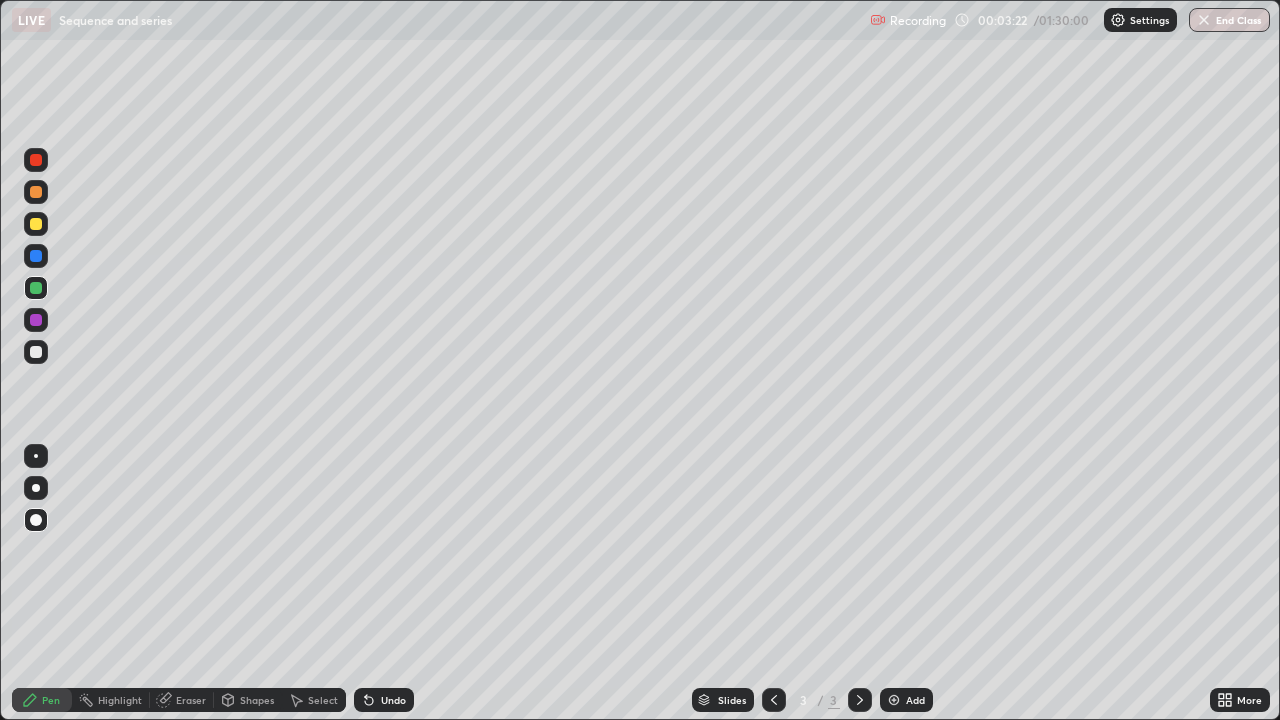 click at bounding box center [36, 352] 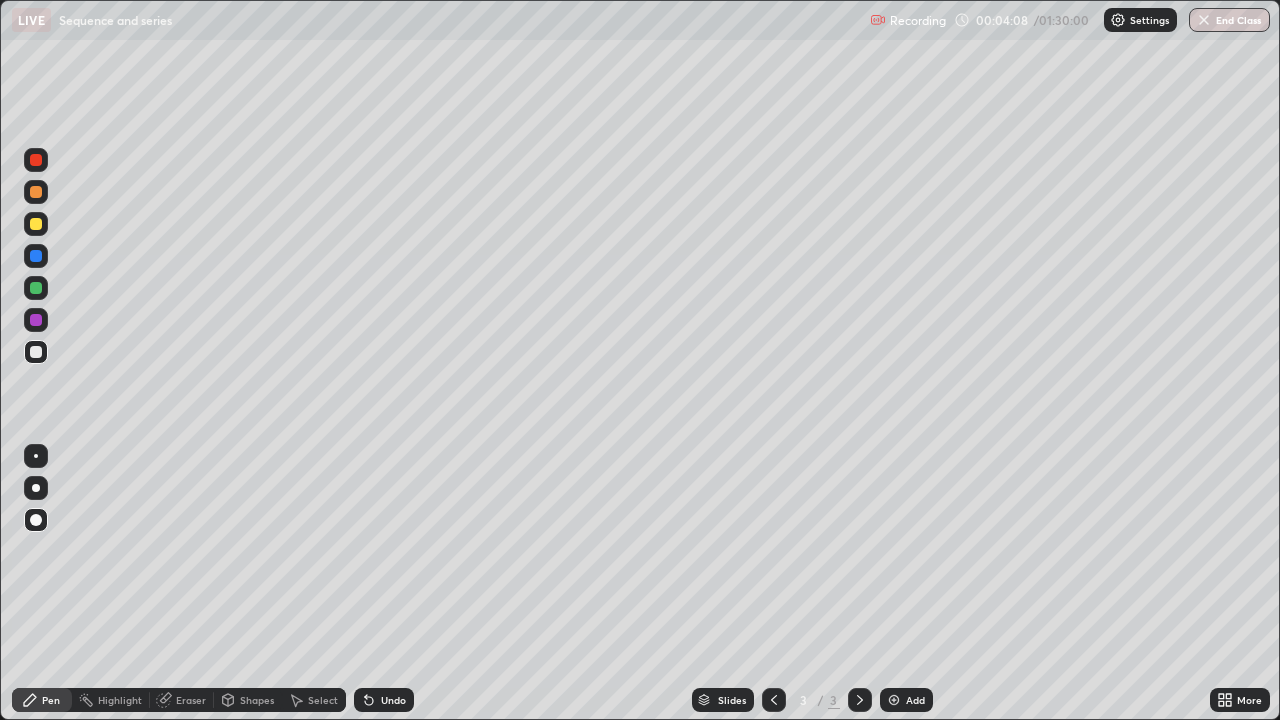 click at bounding box center [36, 320] 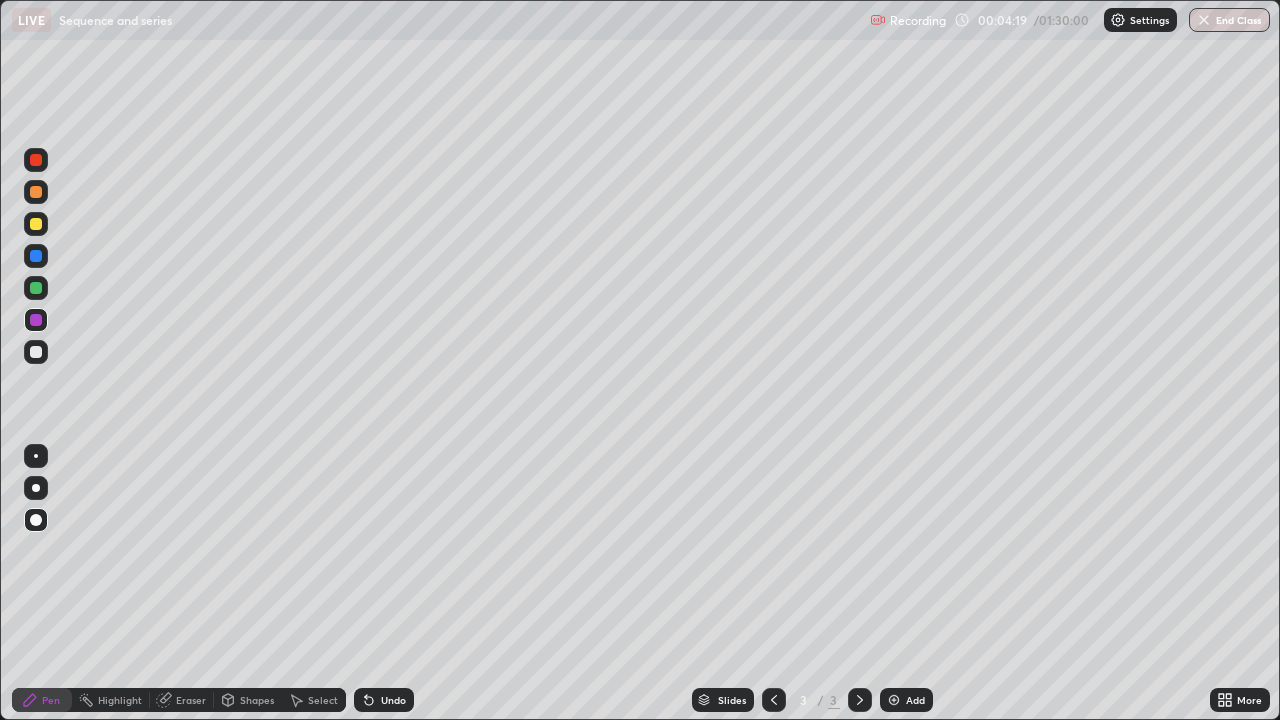 click at bounding box center [894, 700] 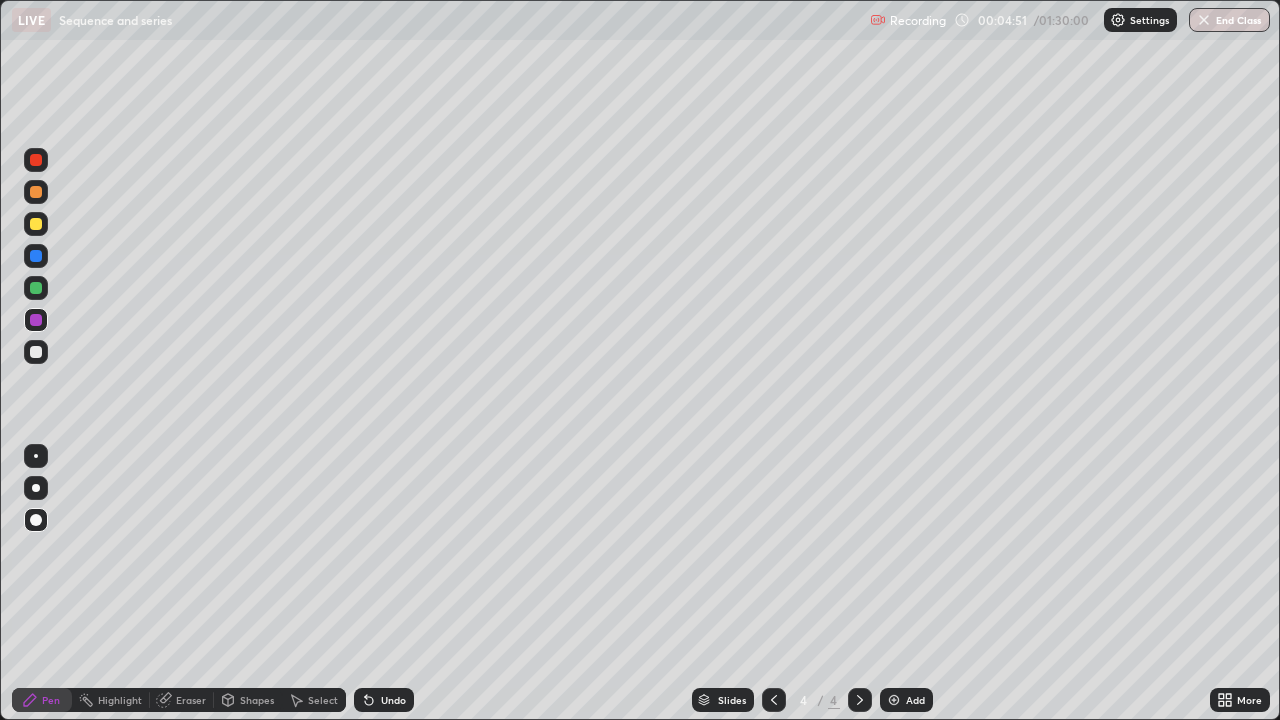 click at bounding box center [36, 288] 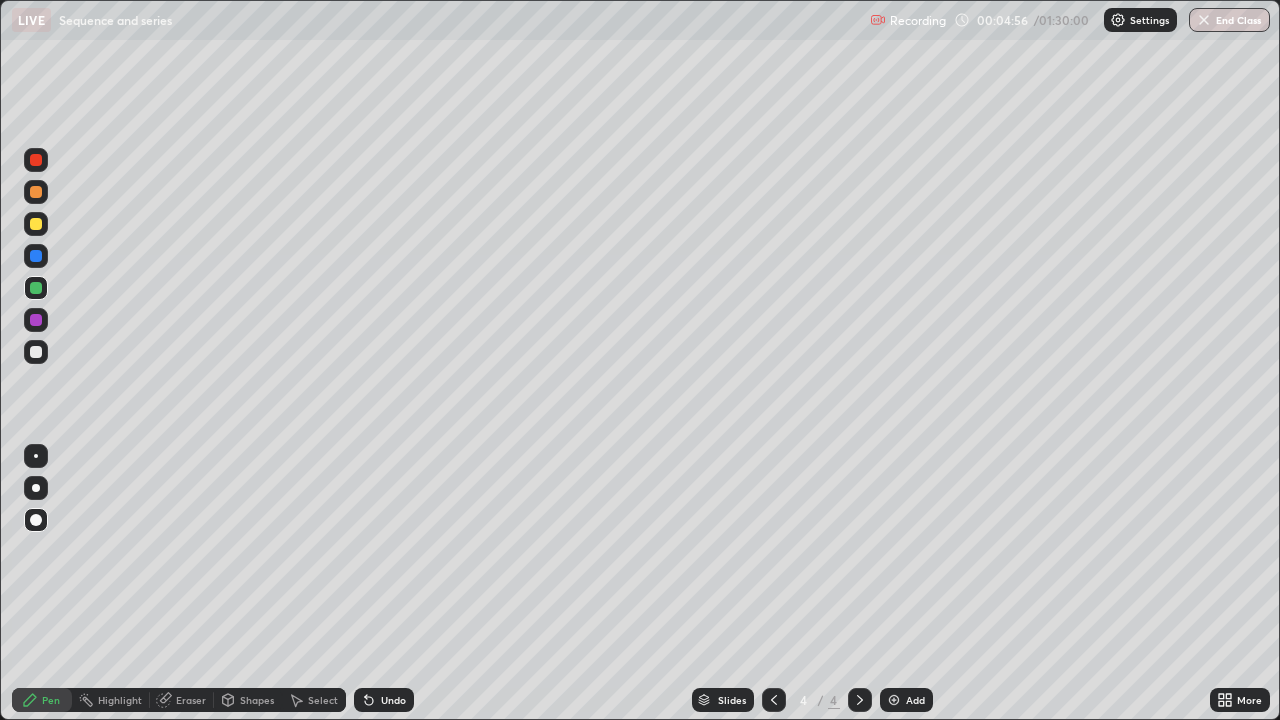 click at bounding box center (36, 224) 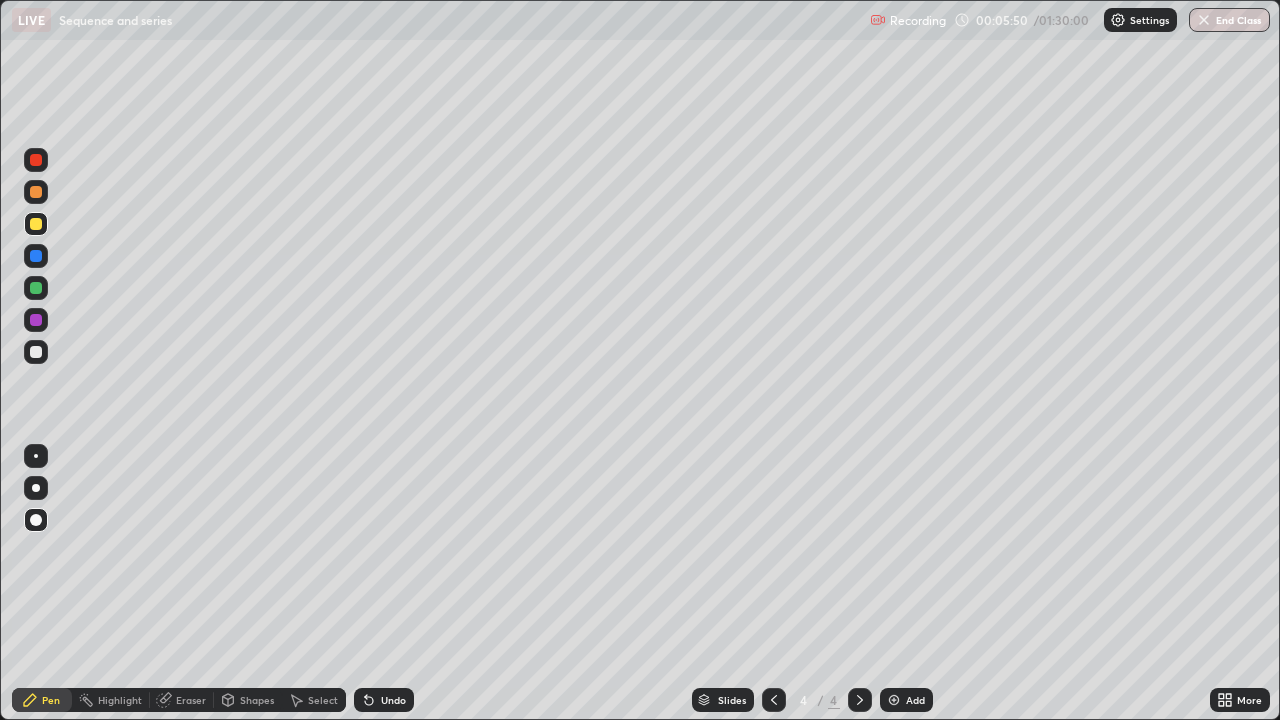 click at bounding box center [36, 352] 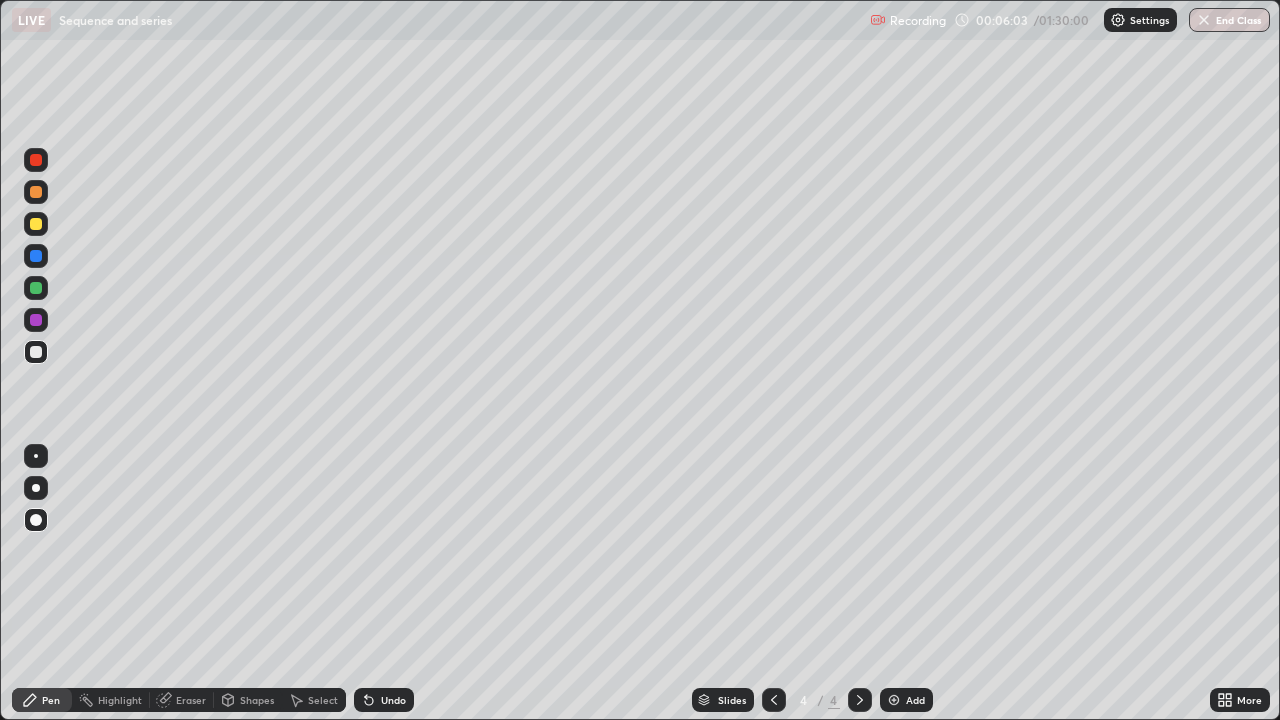 click at bounding box center [36, 256] 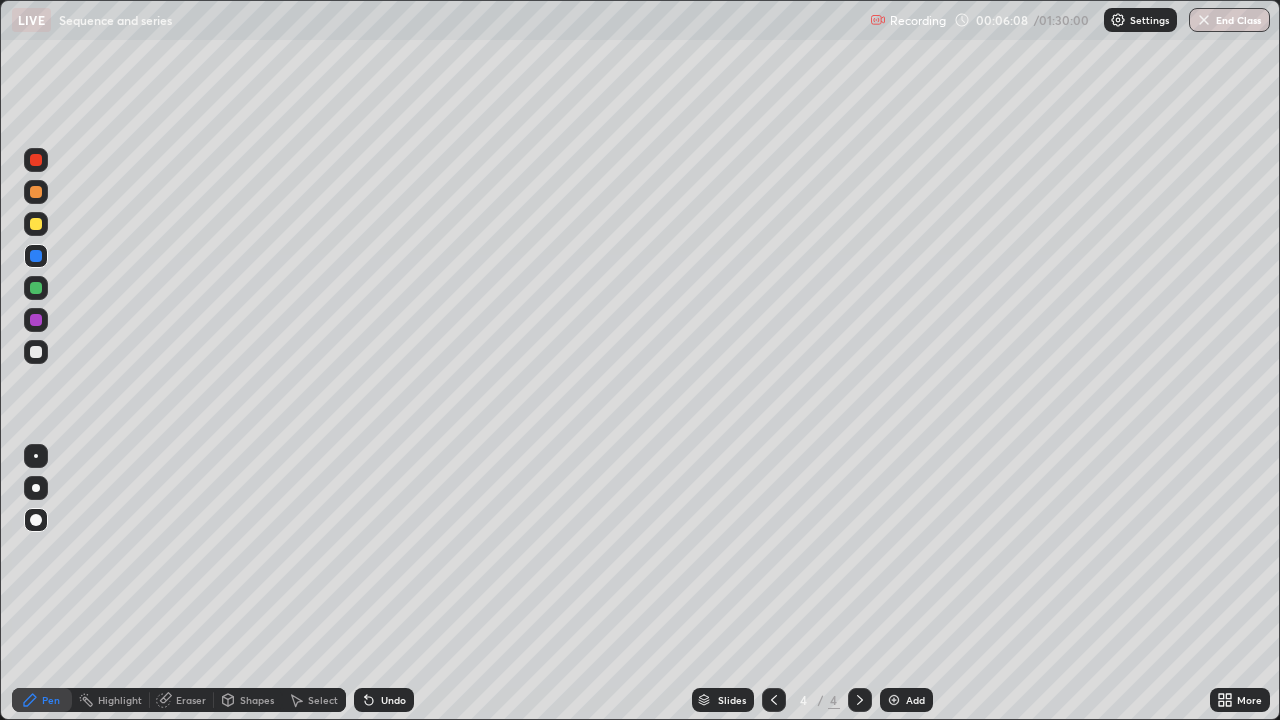 click at bounding box center [894, 700] 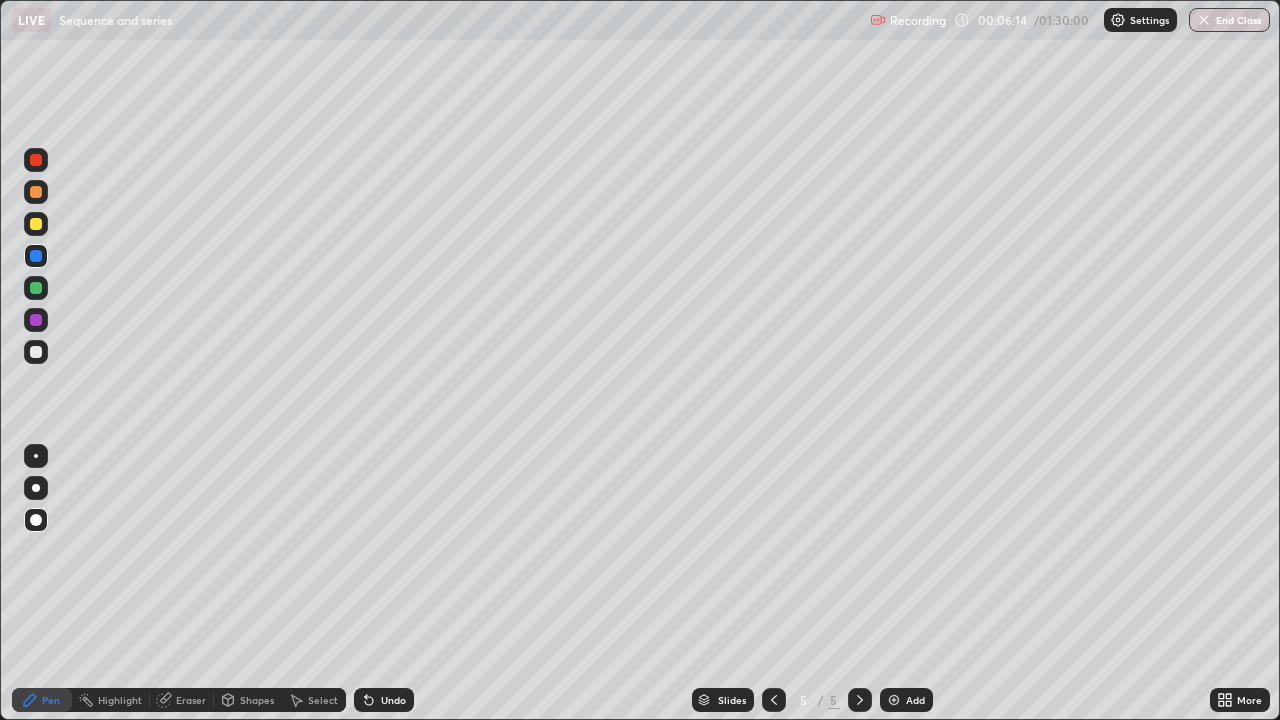 click at bounding box center [36, 320] 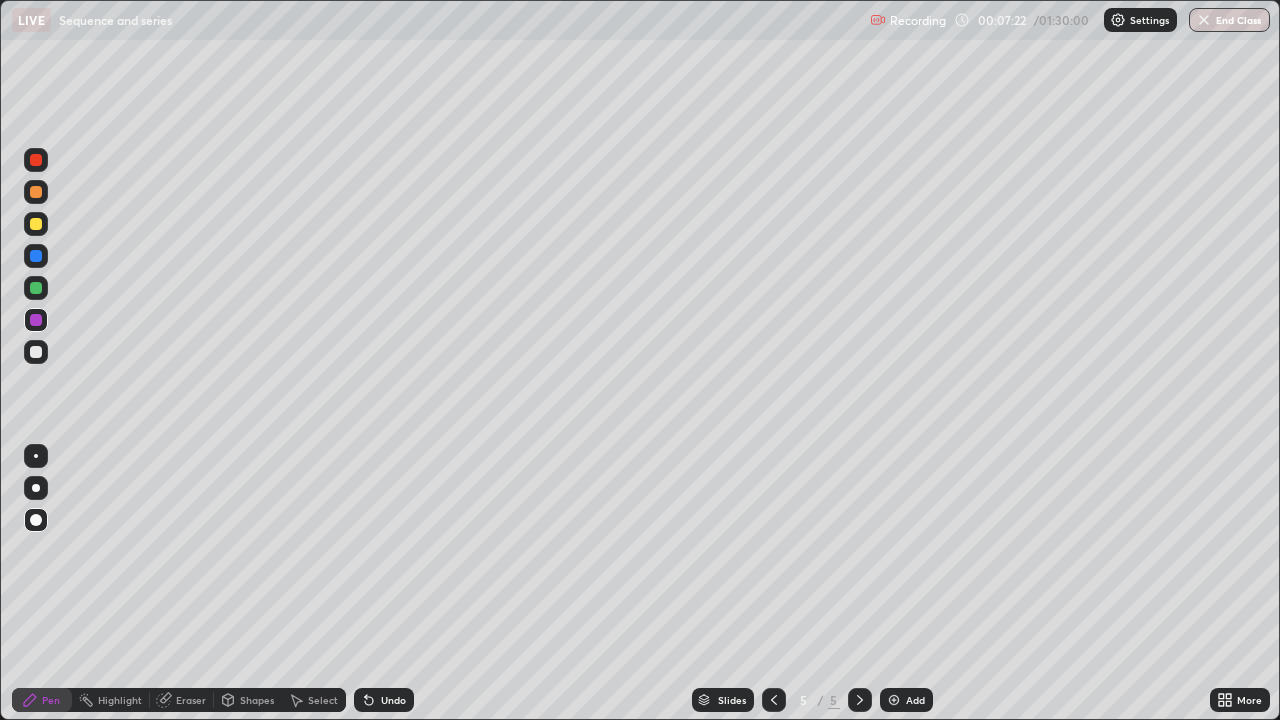 click at bounding box center [36, 352] 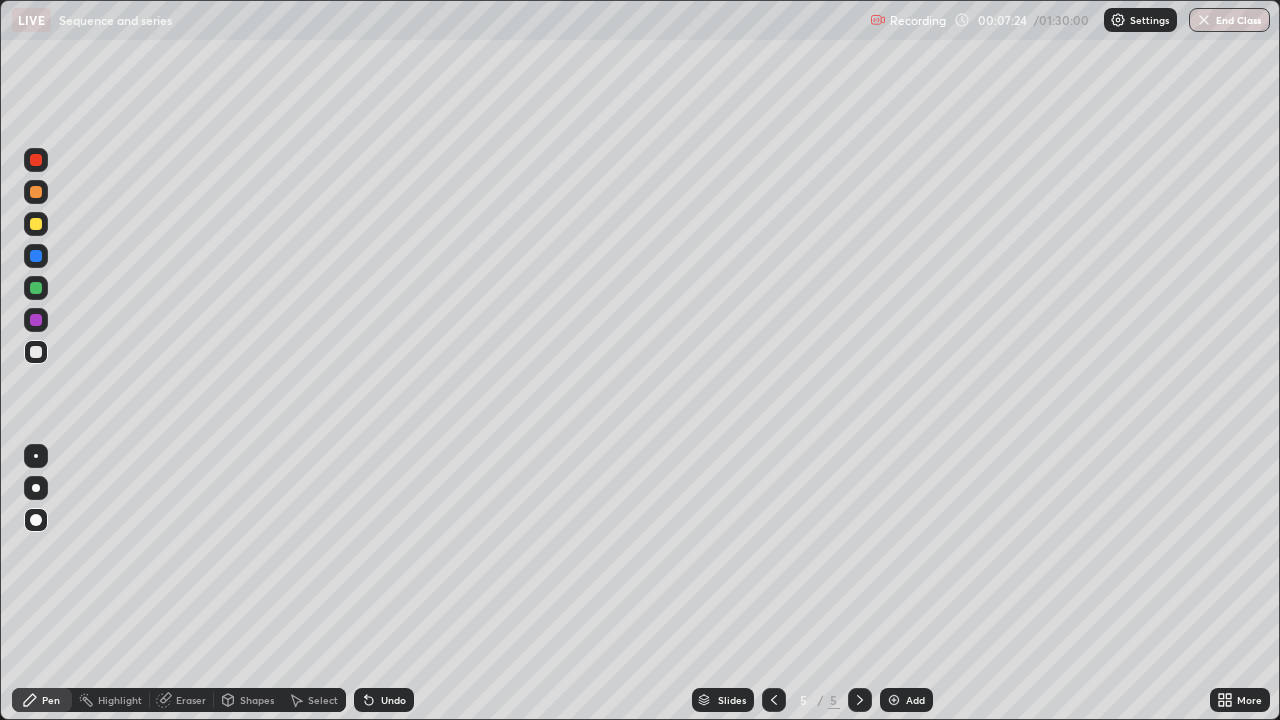 click at bounding box center [894, 700] 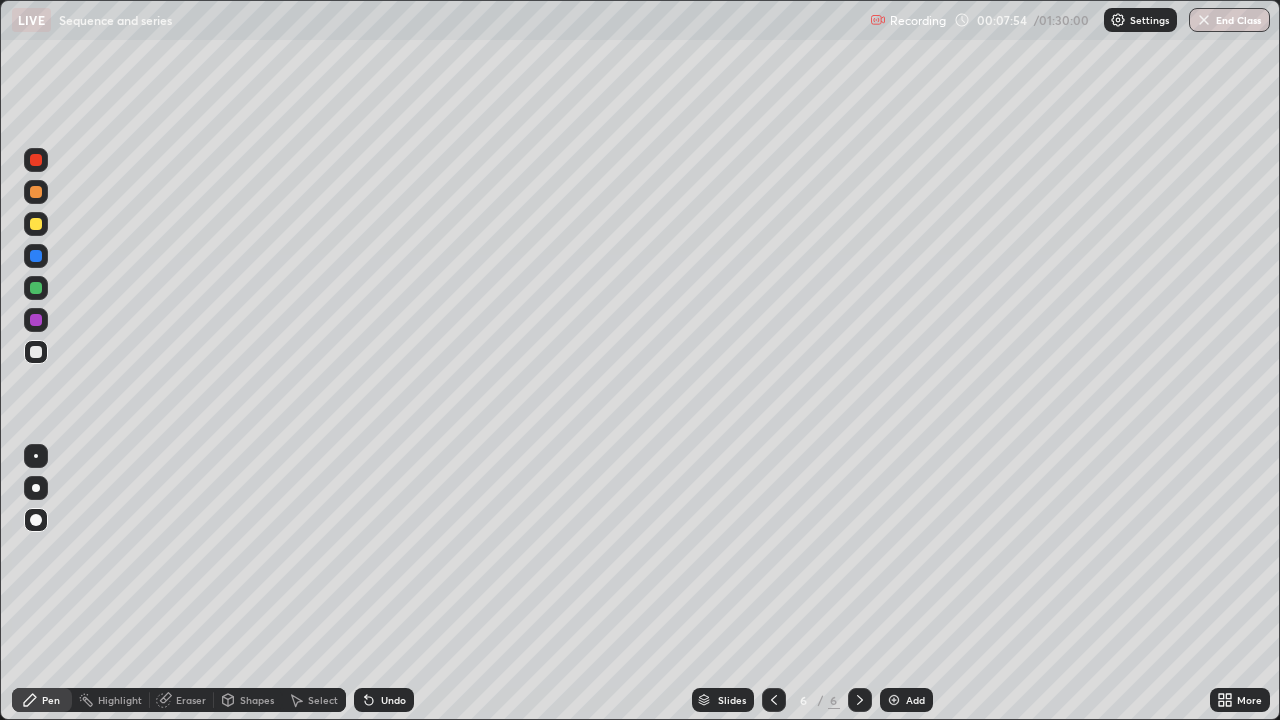 click at bounding box center [36, 288] 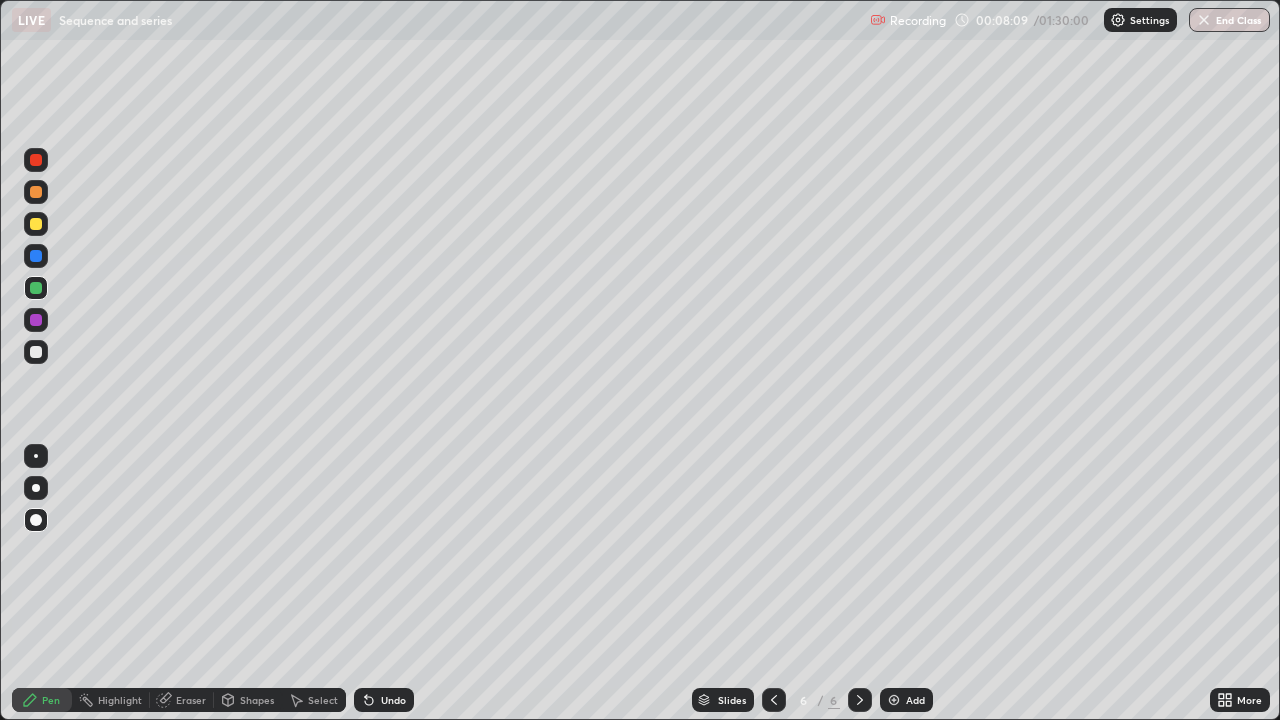 click at bounding box center [36, 224] 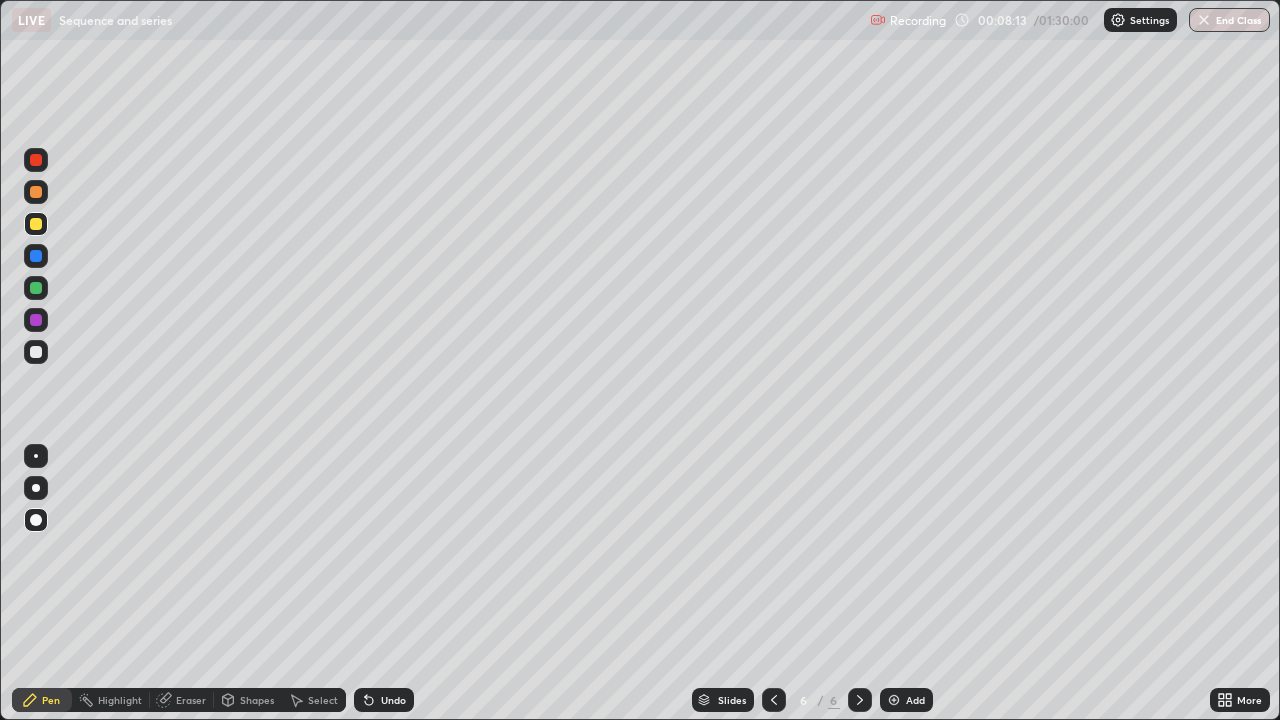 click at bounding box center (894, 700) 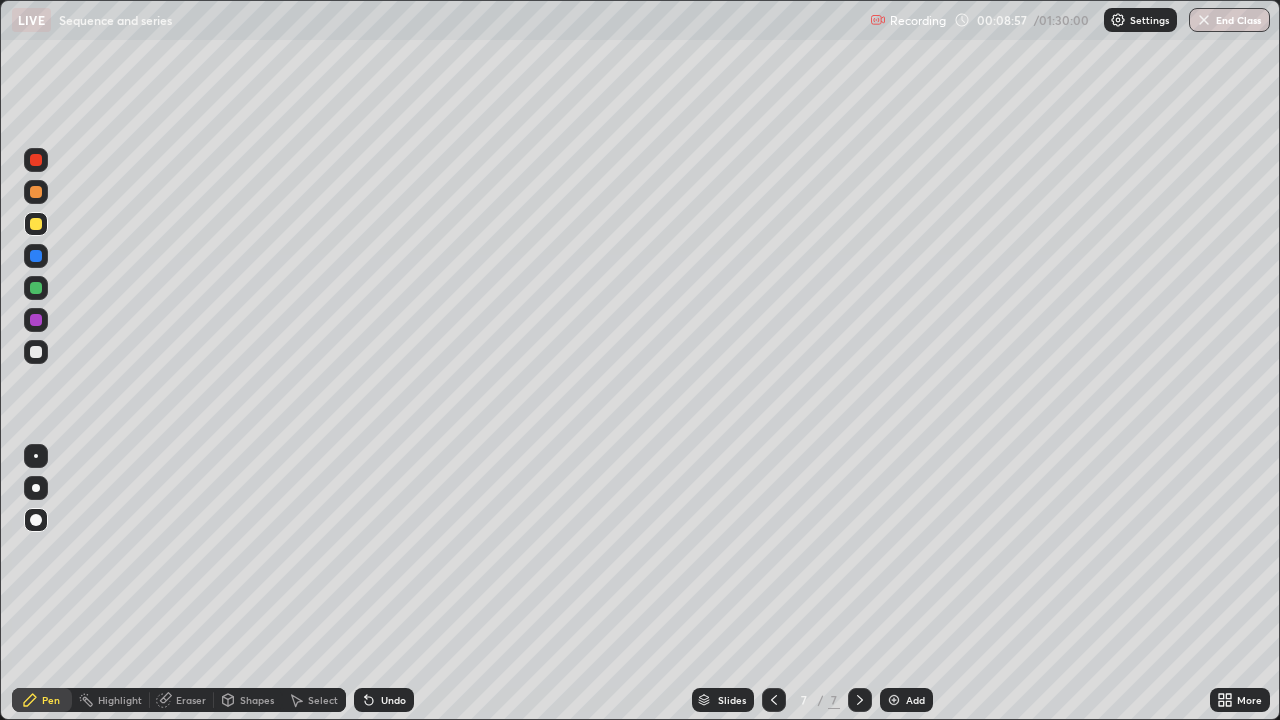 click at bounding box center [36, 288] 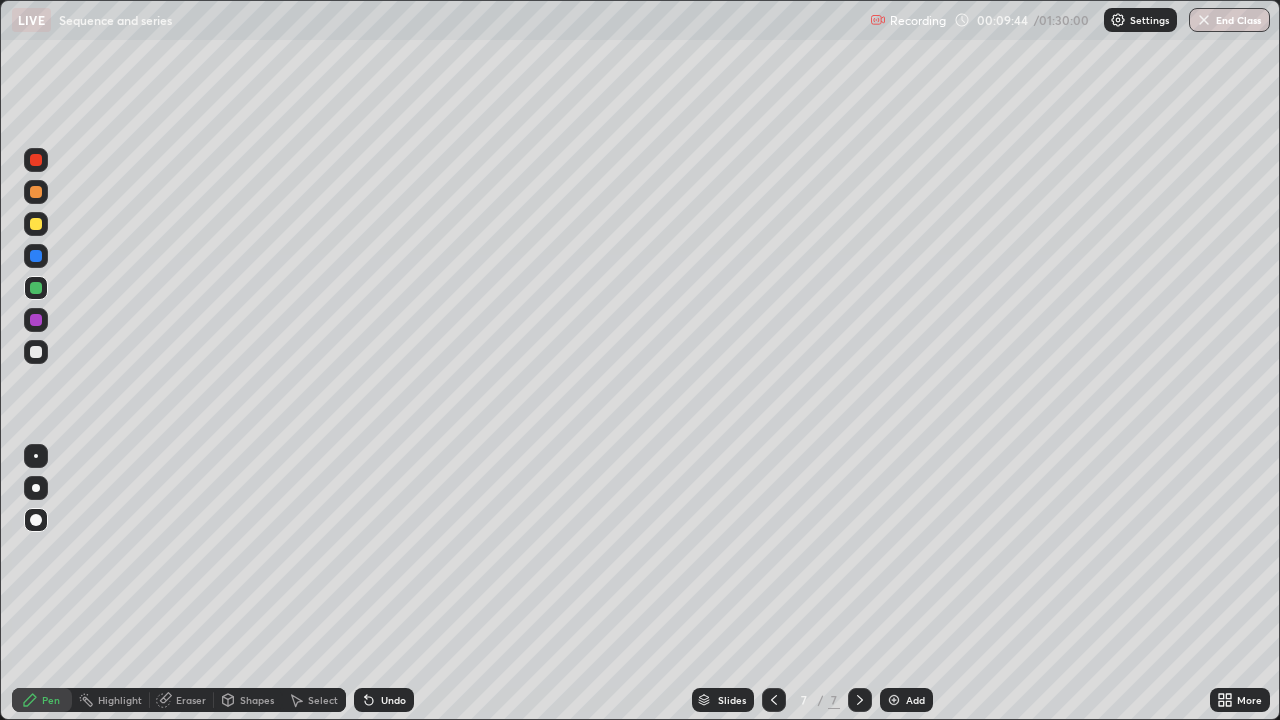 click at bounding box center (36, 352) 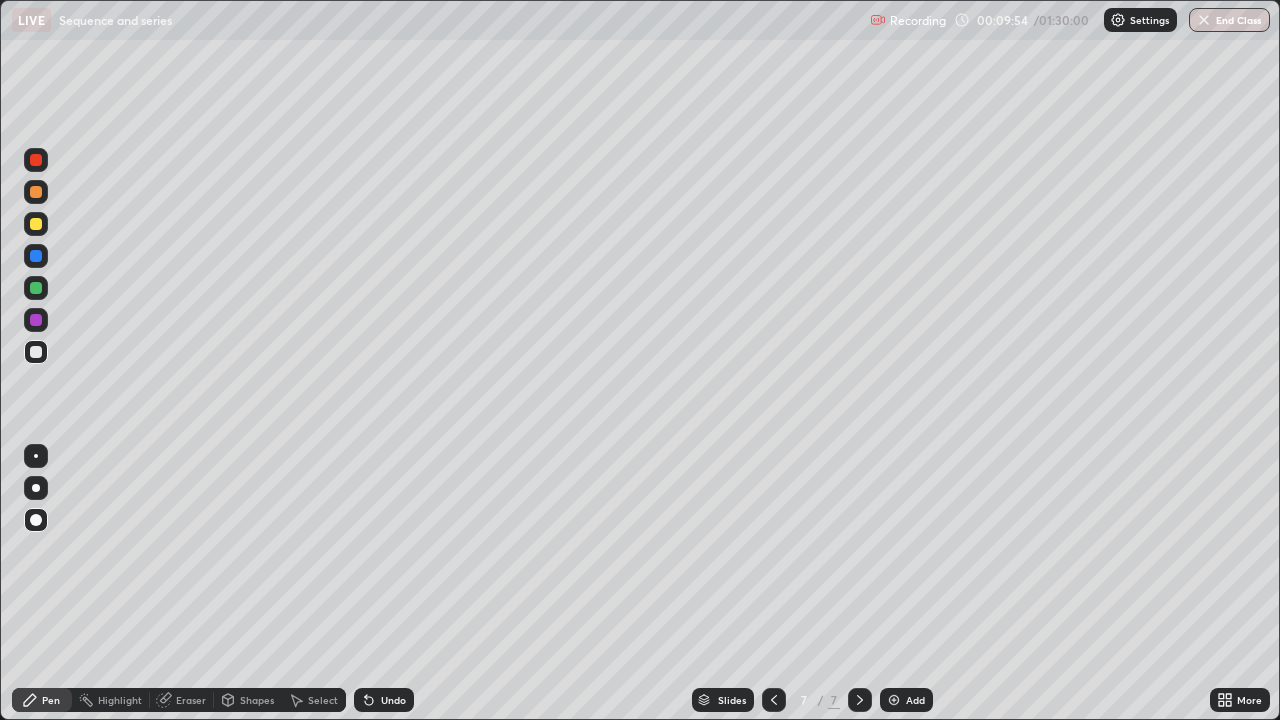 click at bounding box center [894, 700] 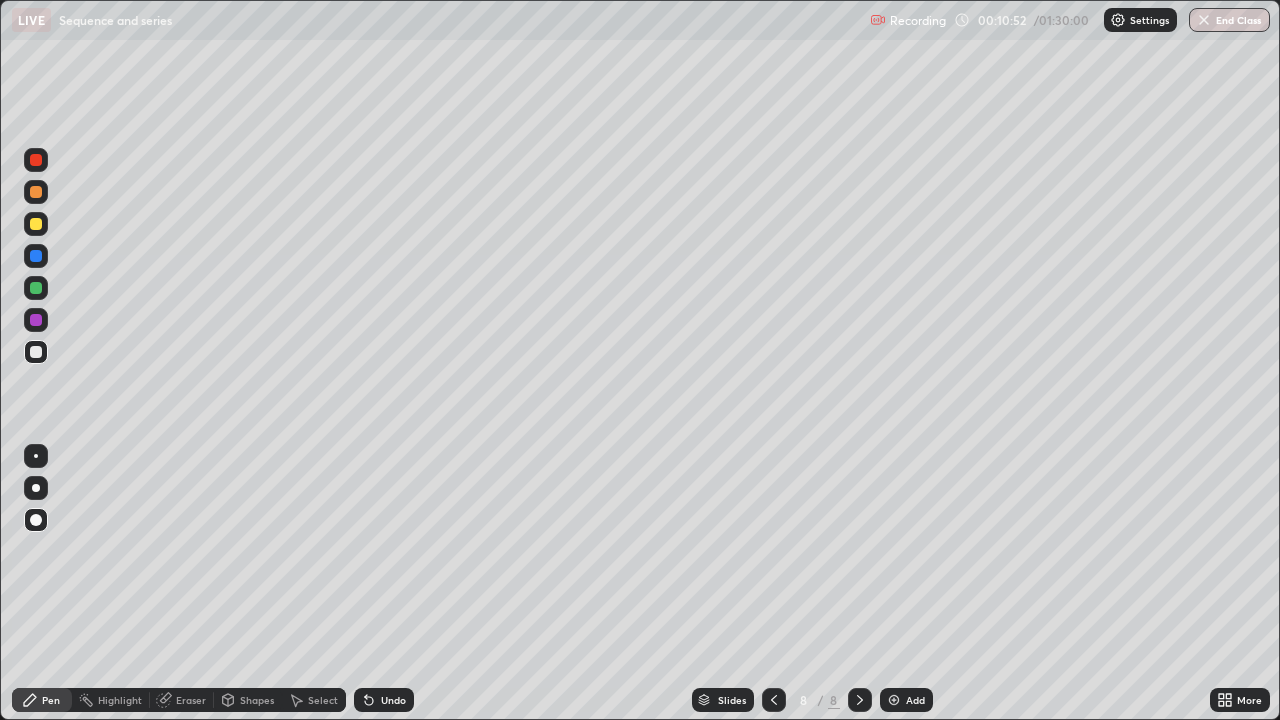 click at bounding box center [36, 320] 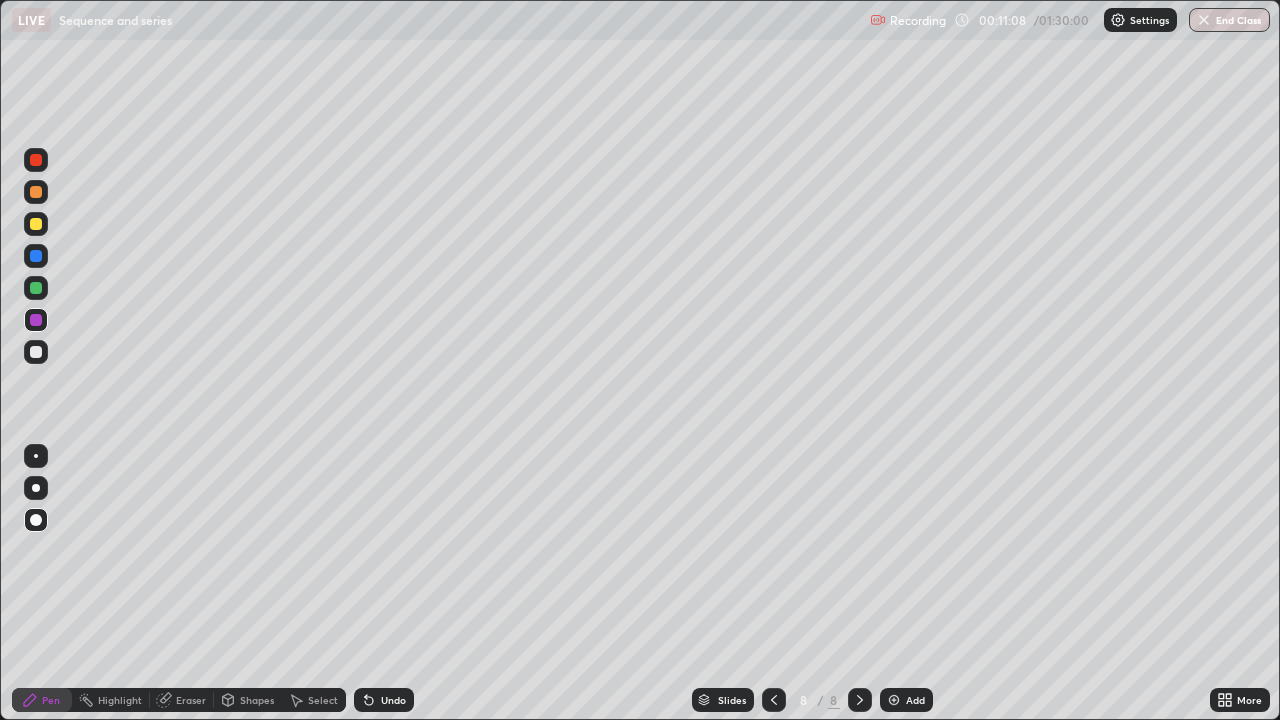 click at bounding box center (36, 224) 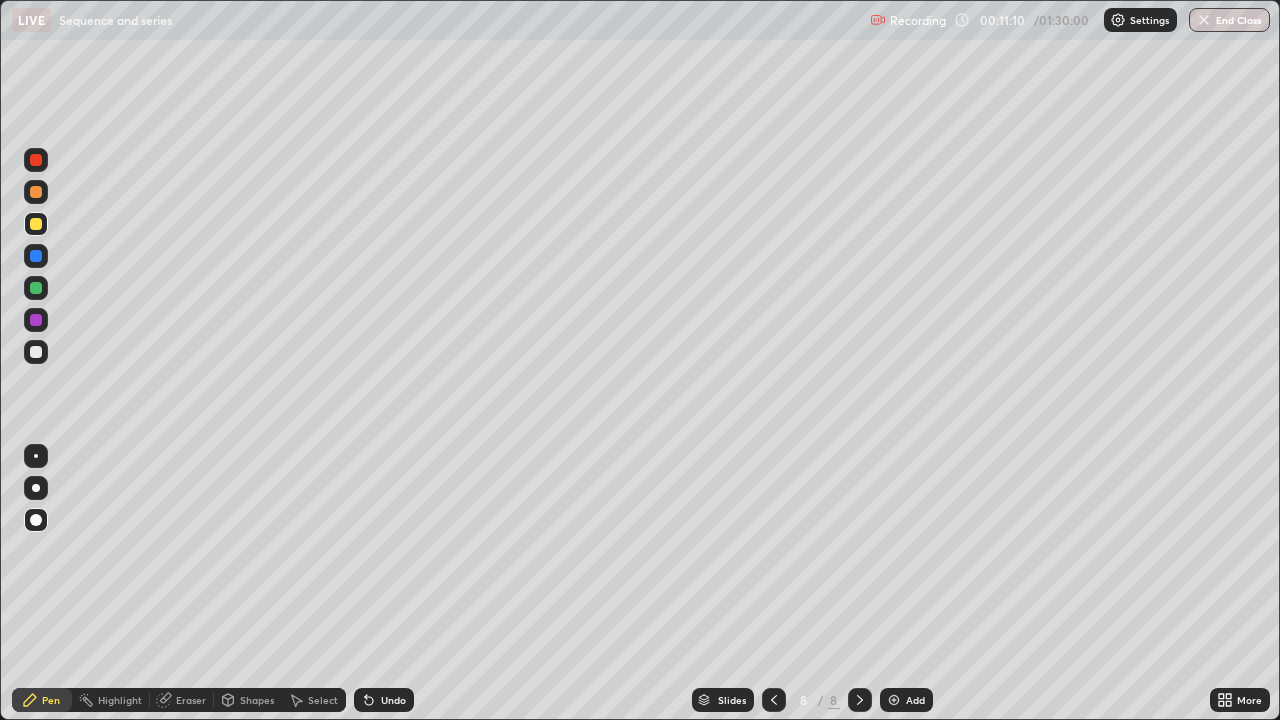 click at bounding box center [894, 700] 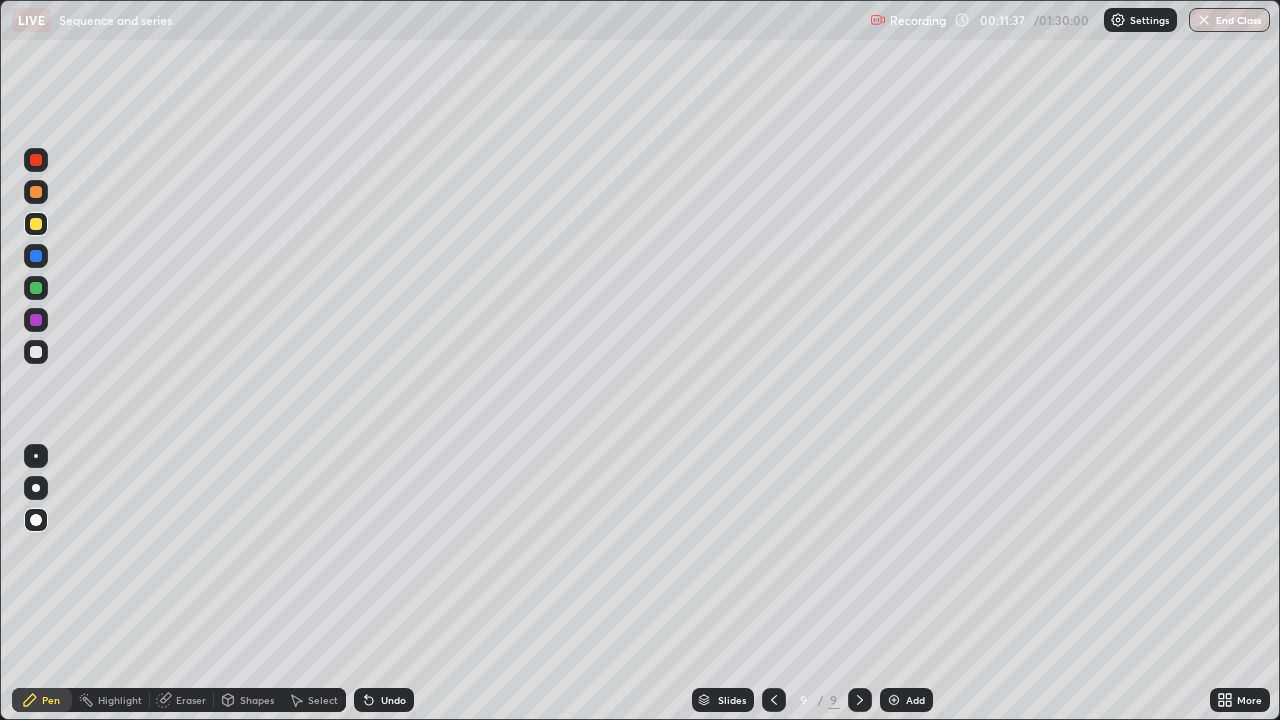 click at bounding box center (36, 288) 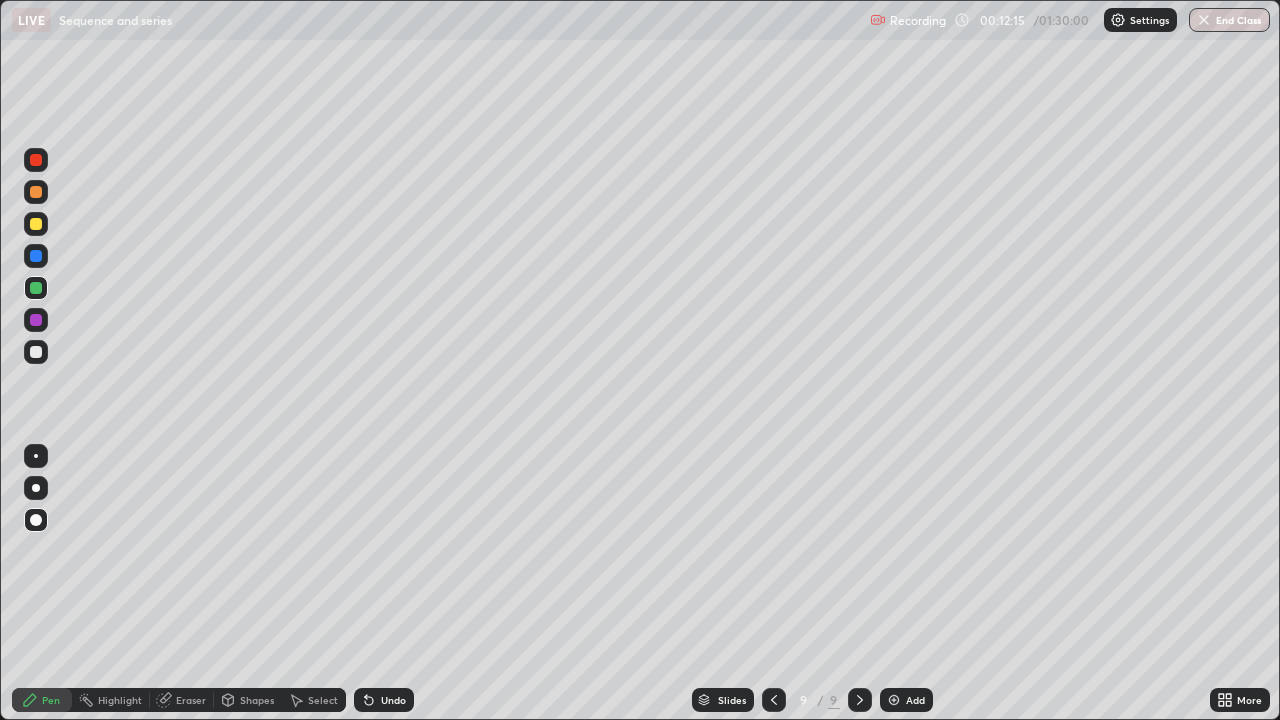 click at bounding box center [36, 320] 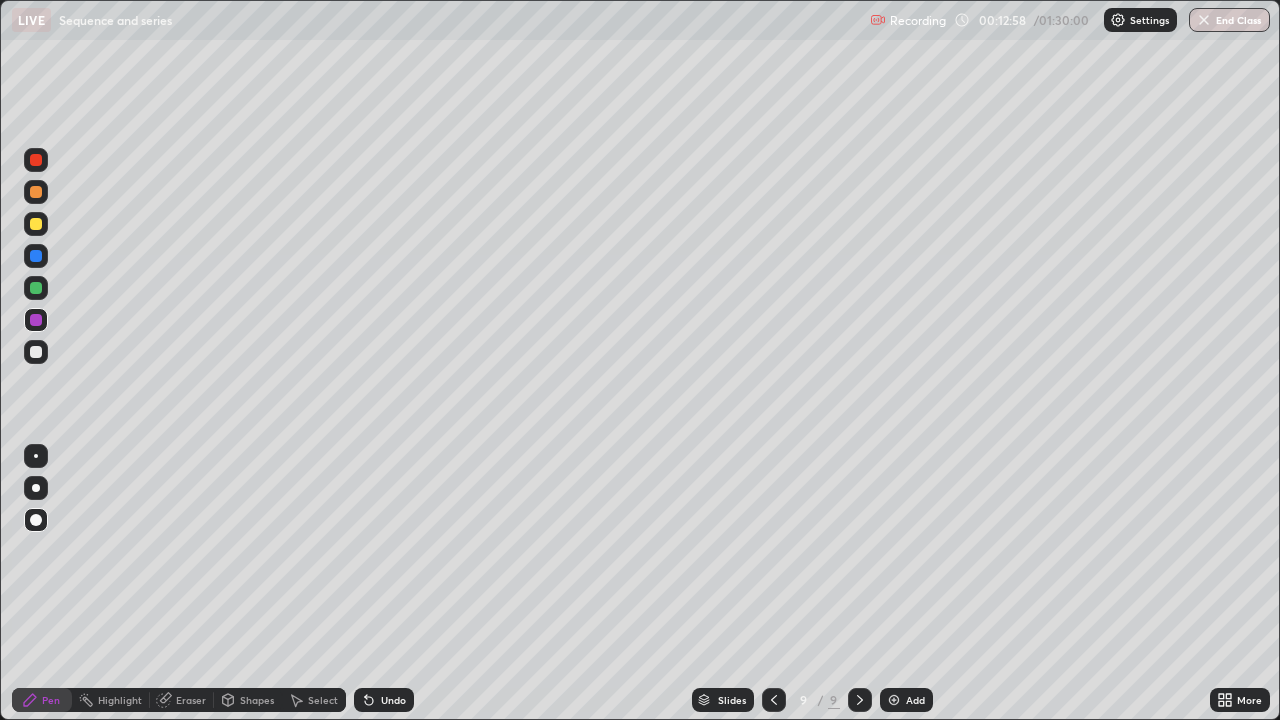 click at bounding box center (36, 352) 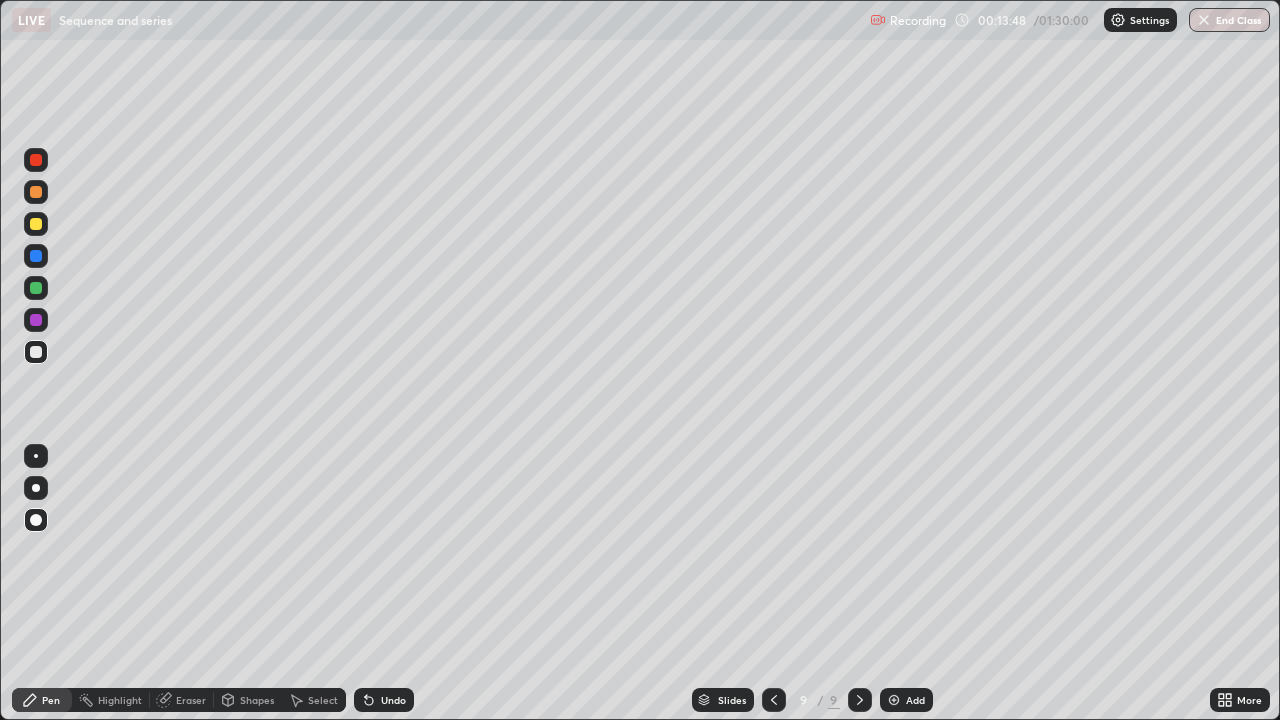 click 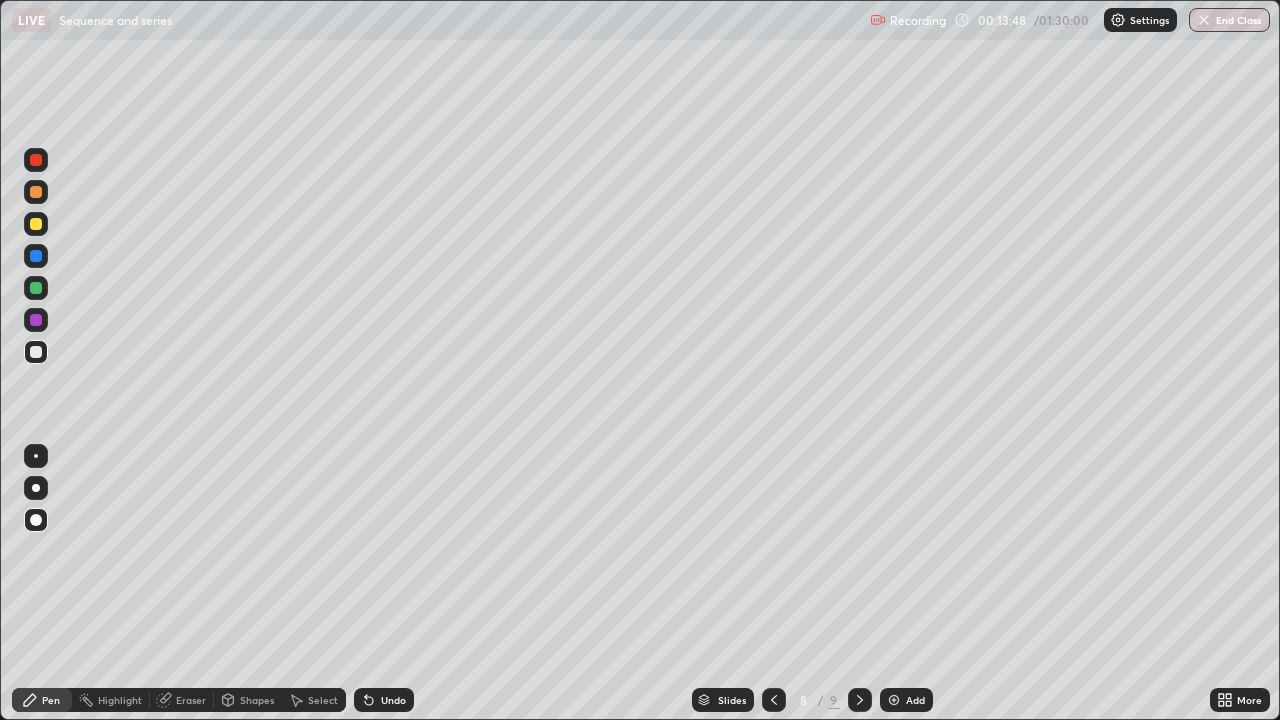 click 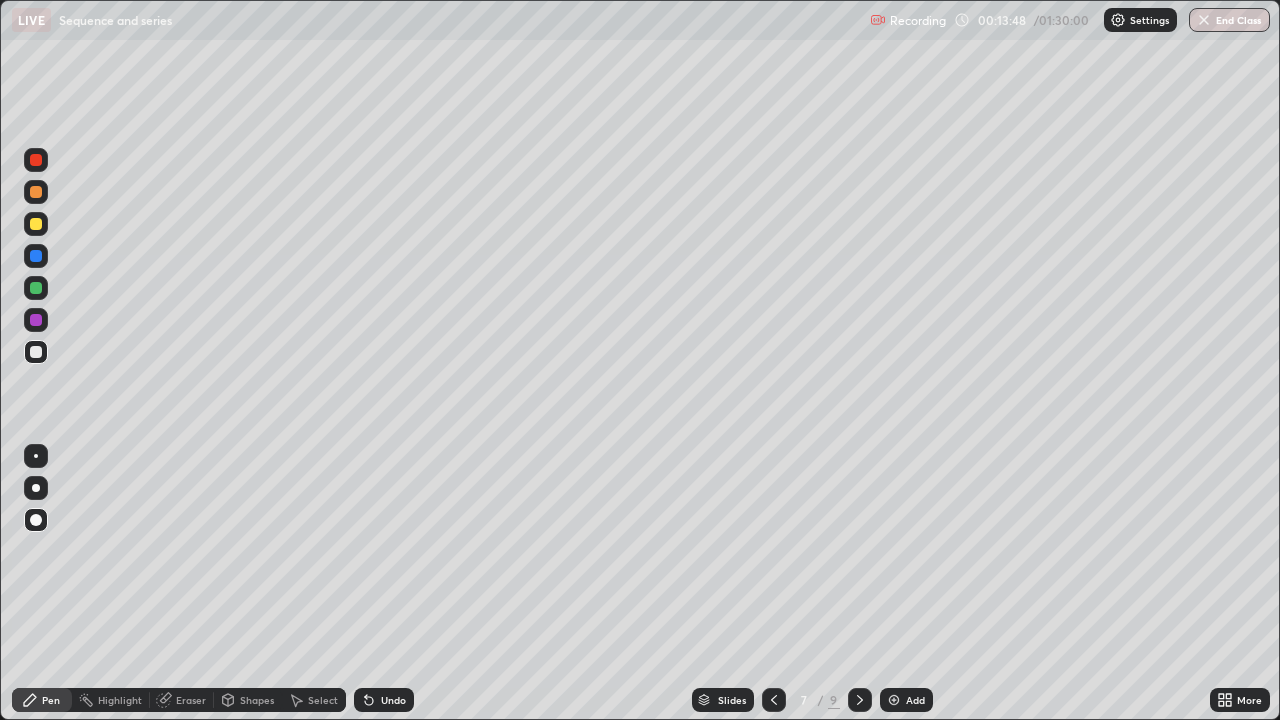 click 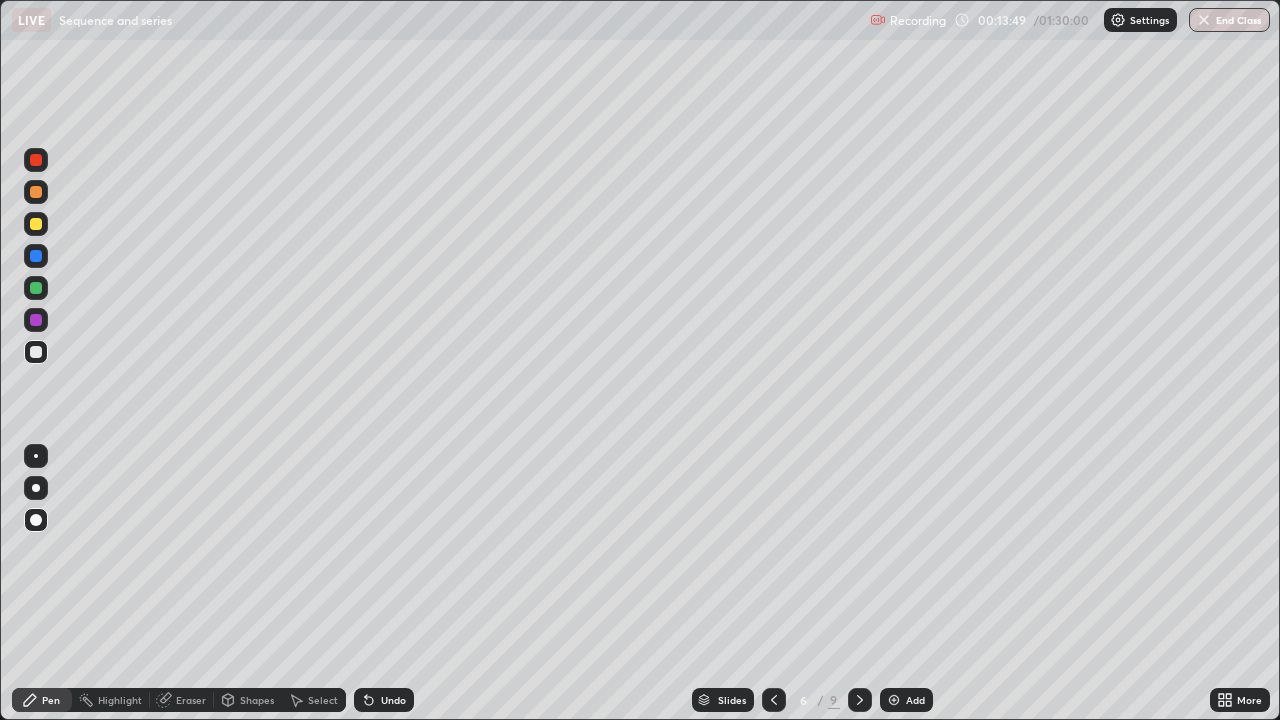 click 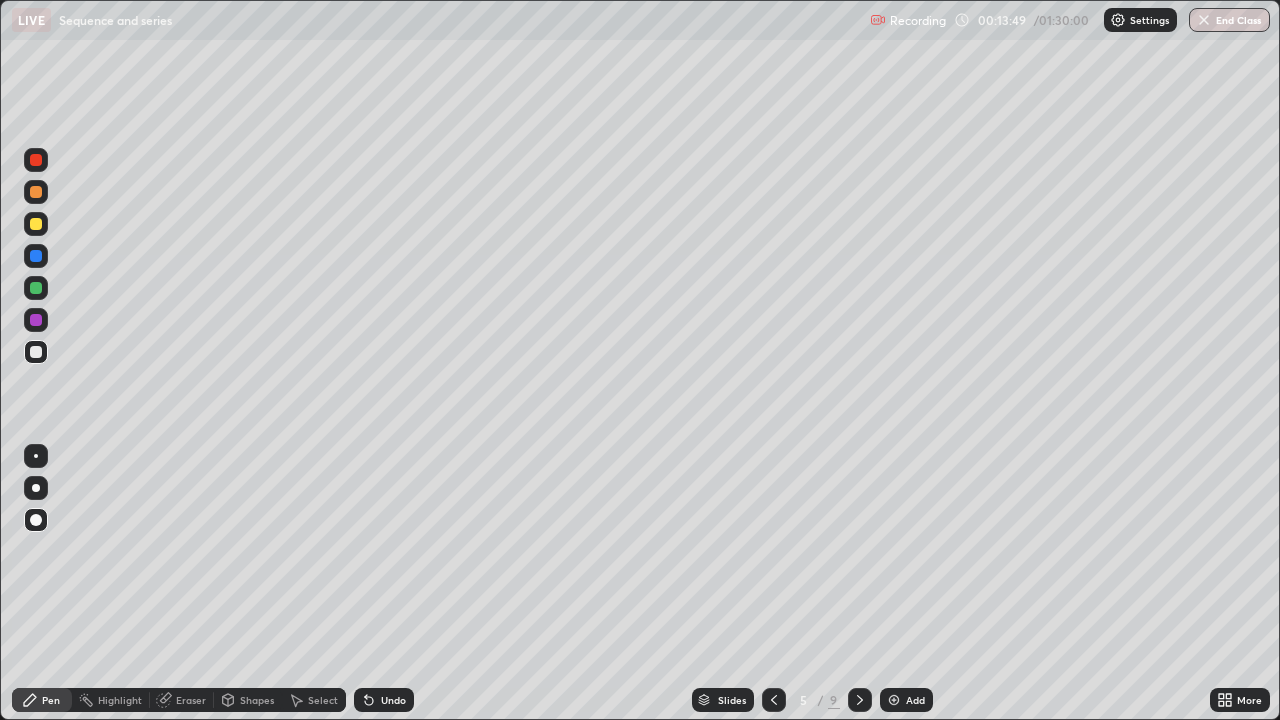 click 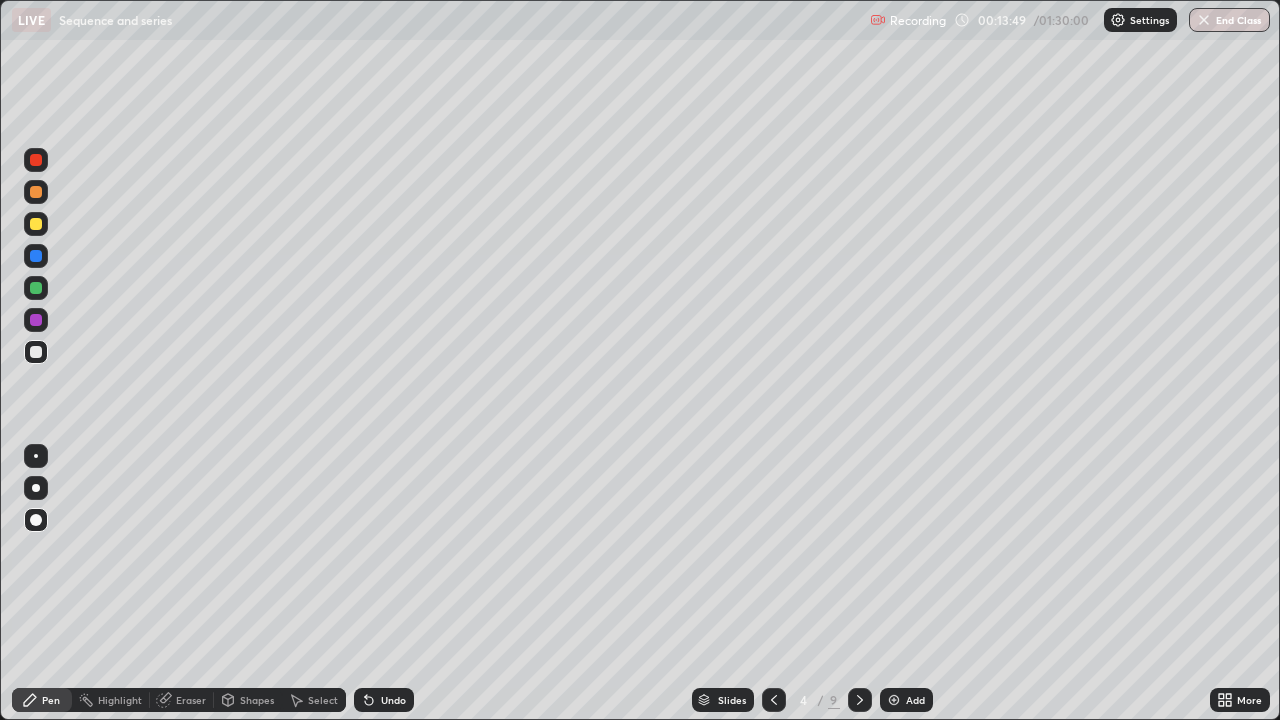 click 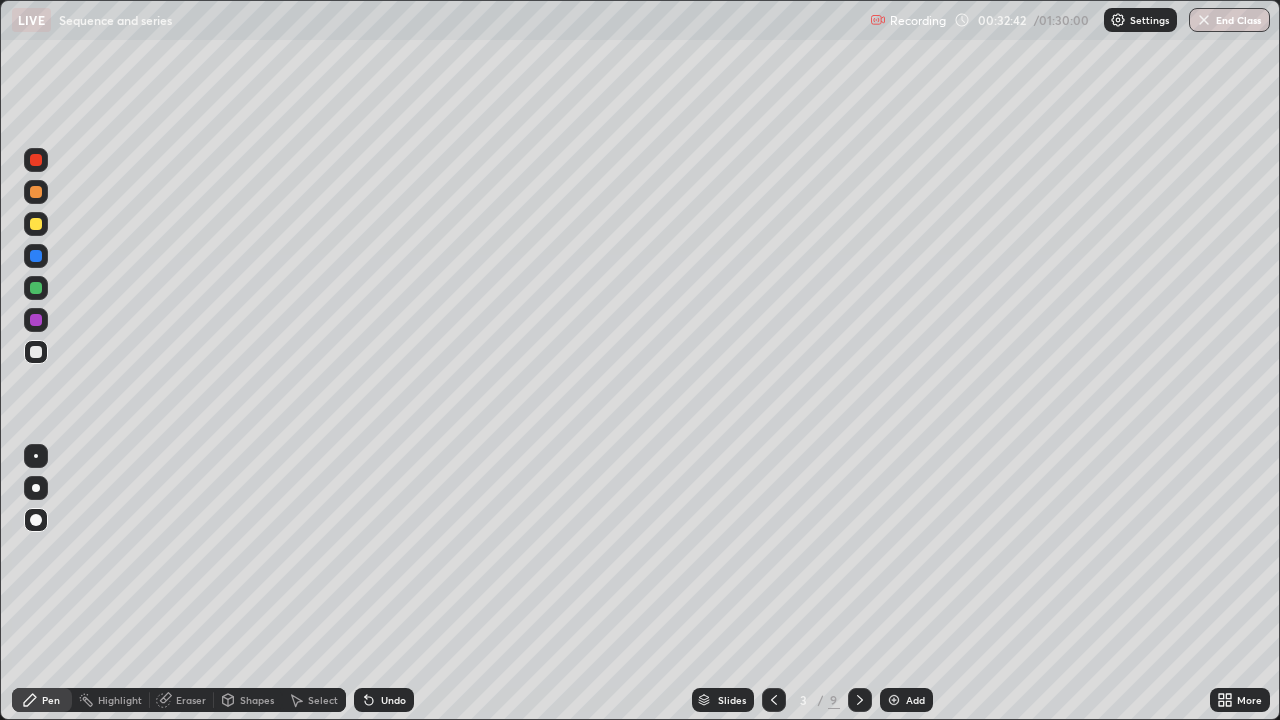 click 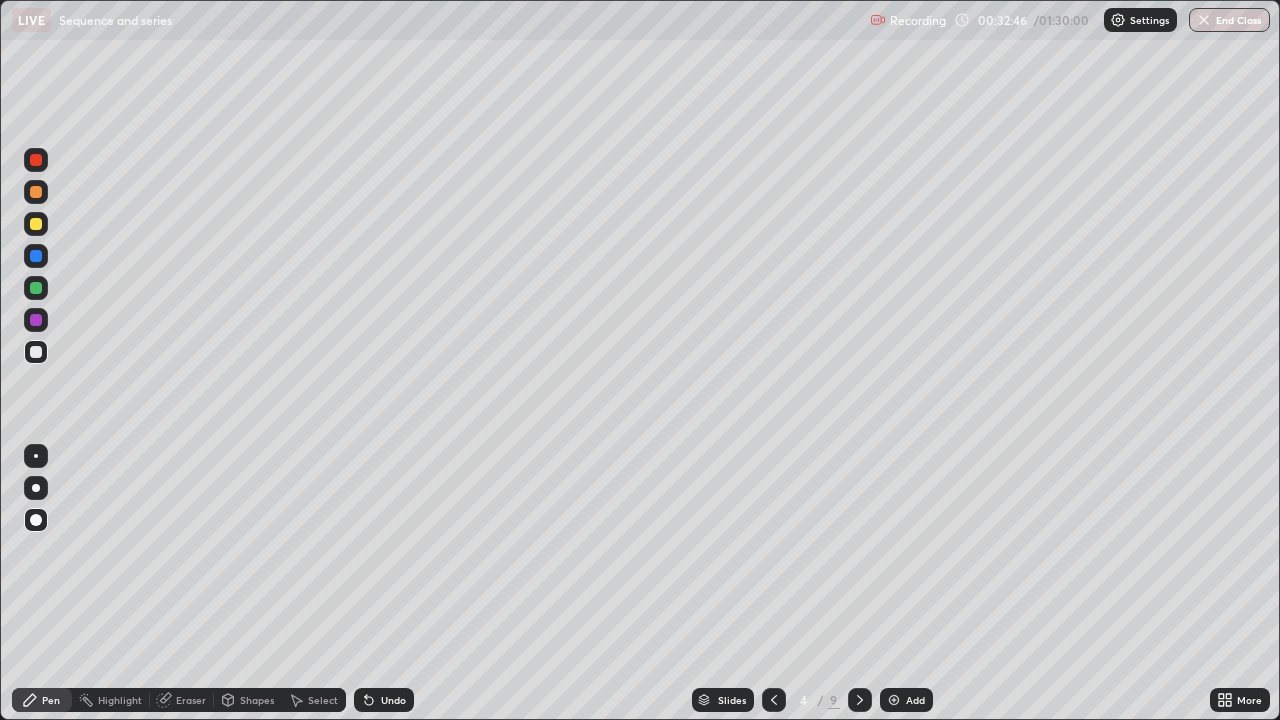 click 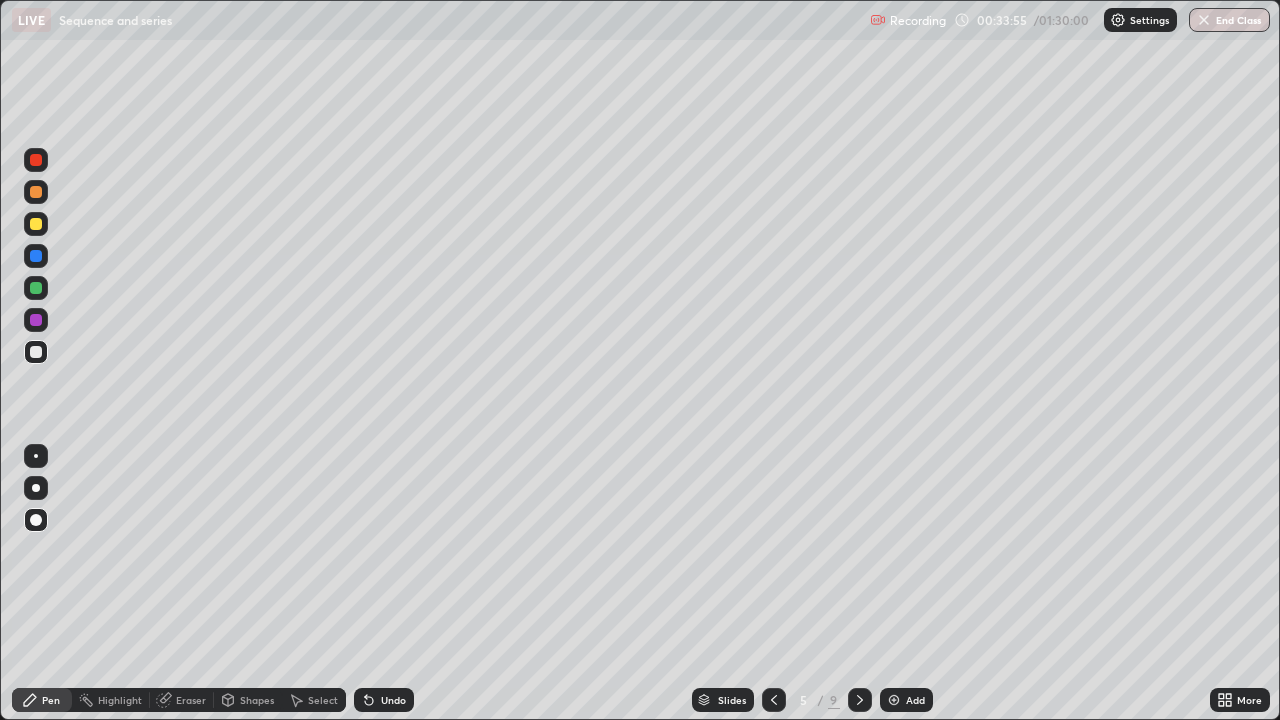 click 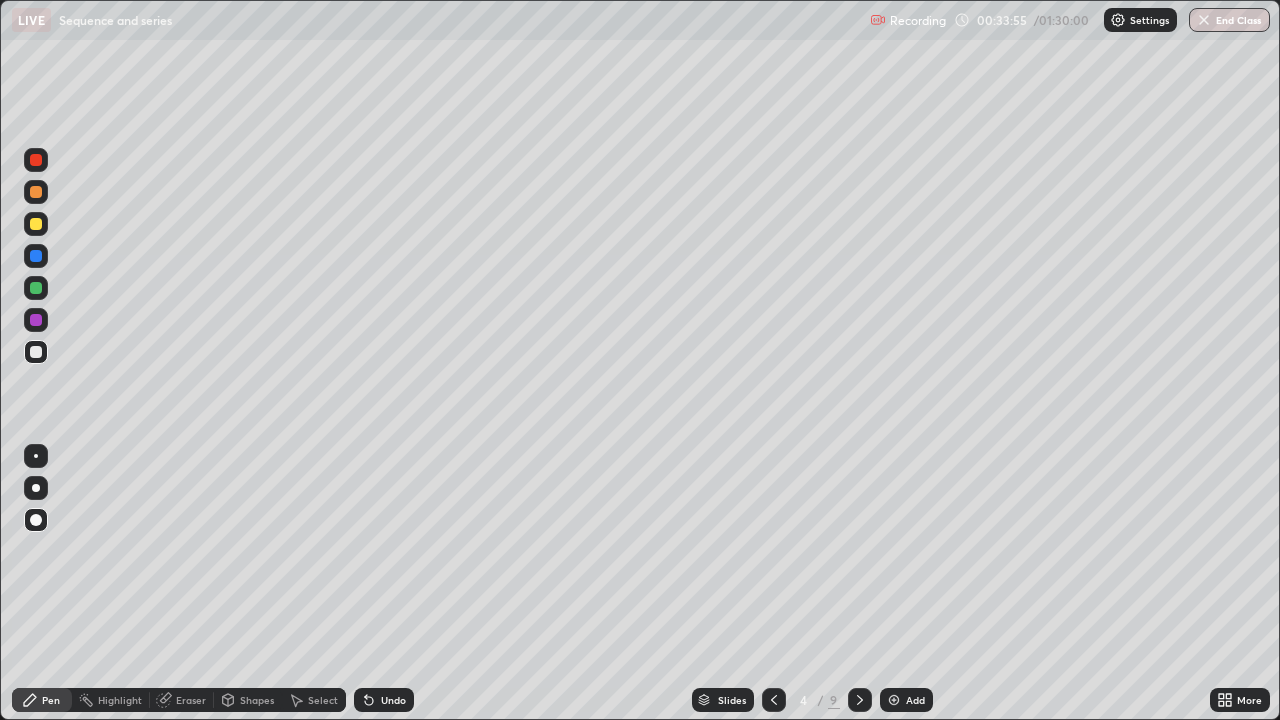 click 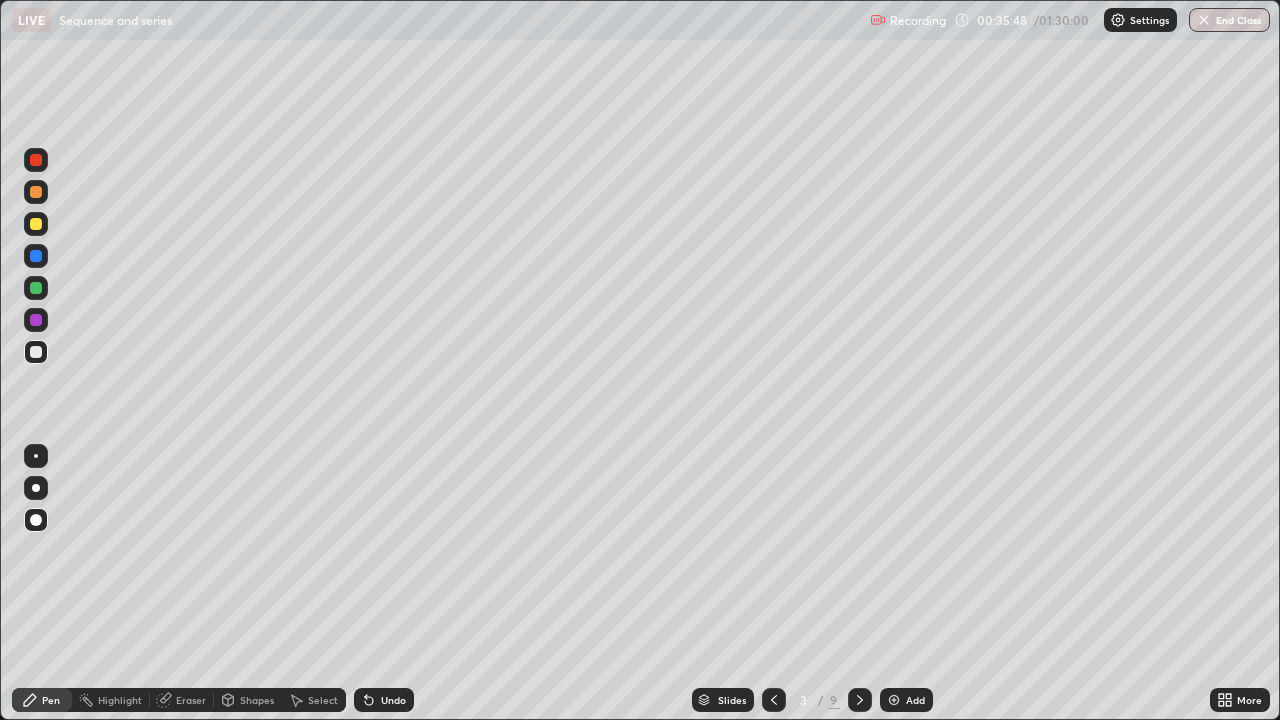 click 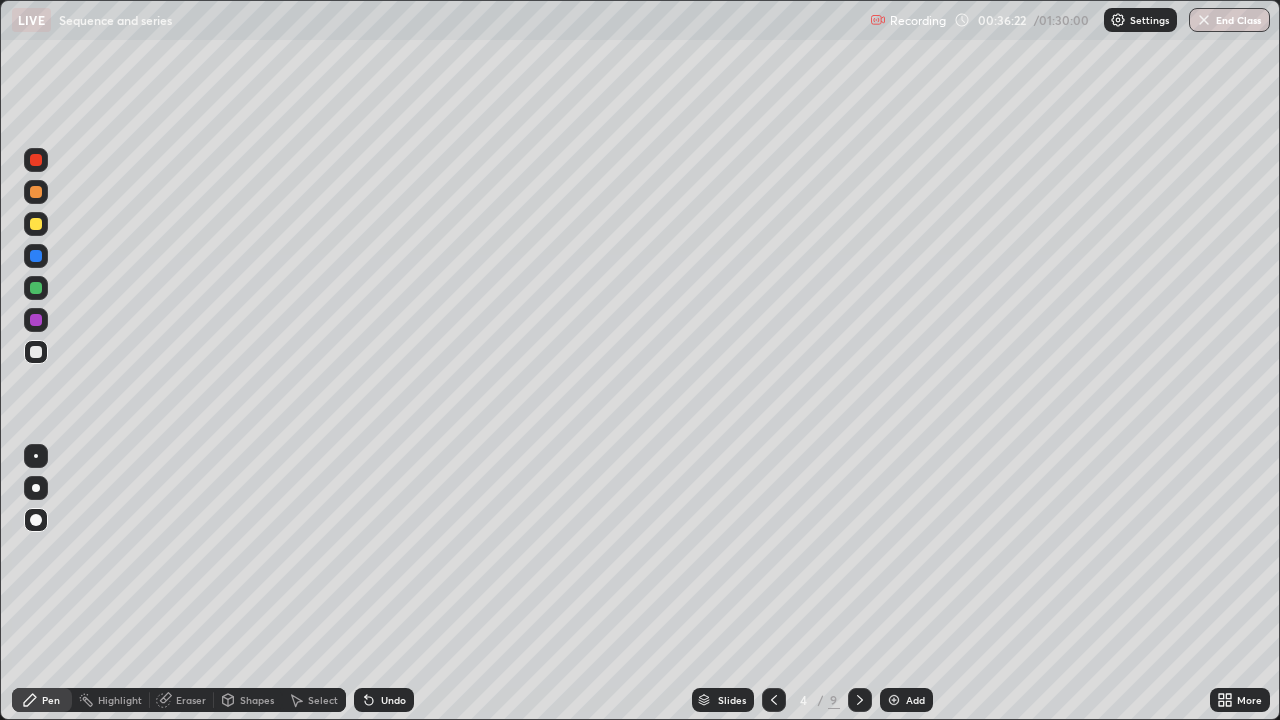 click 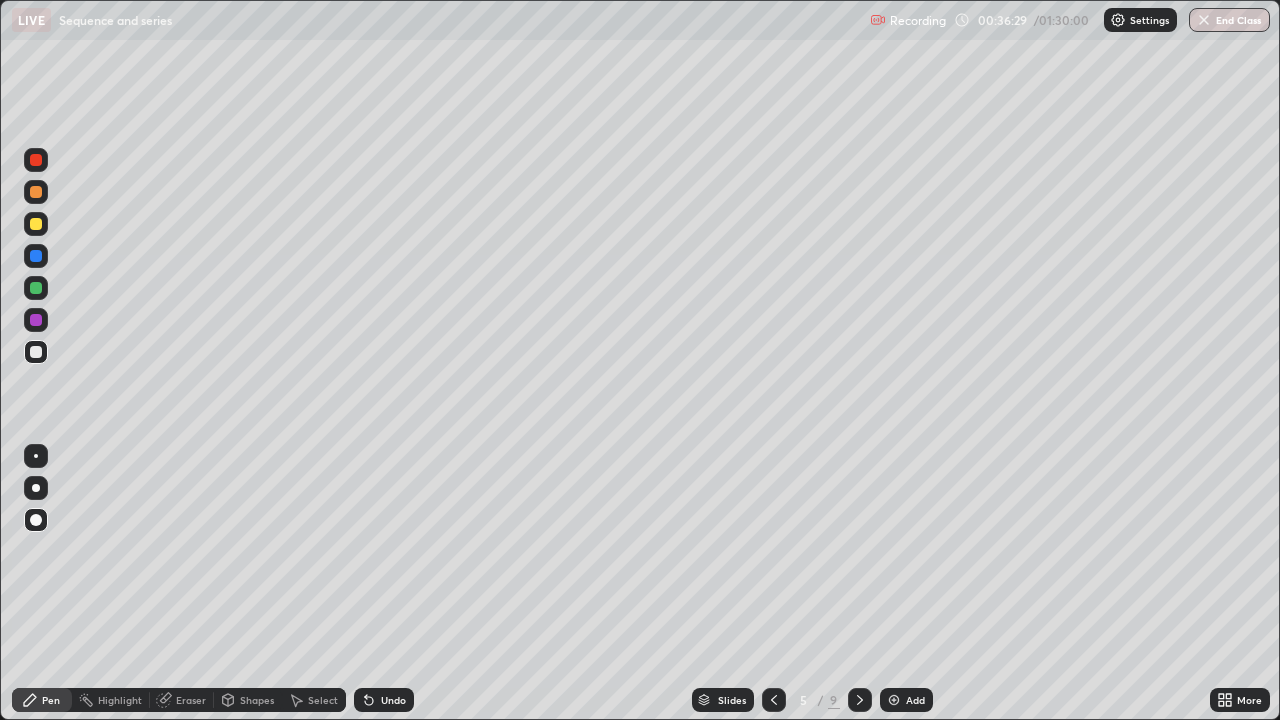 click at bounding box center [36, 288] 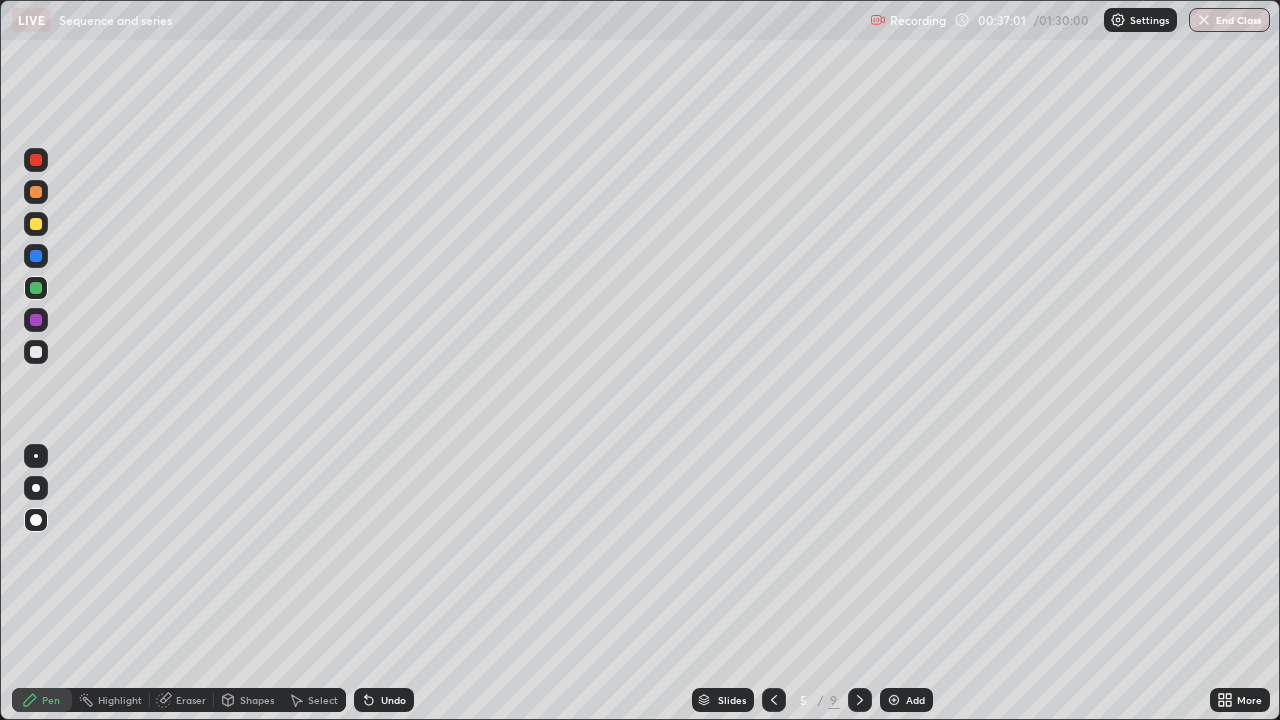 click at bounding box center (36, 224) 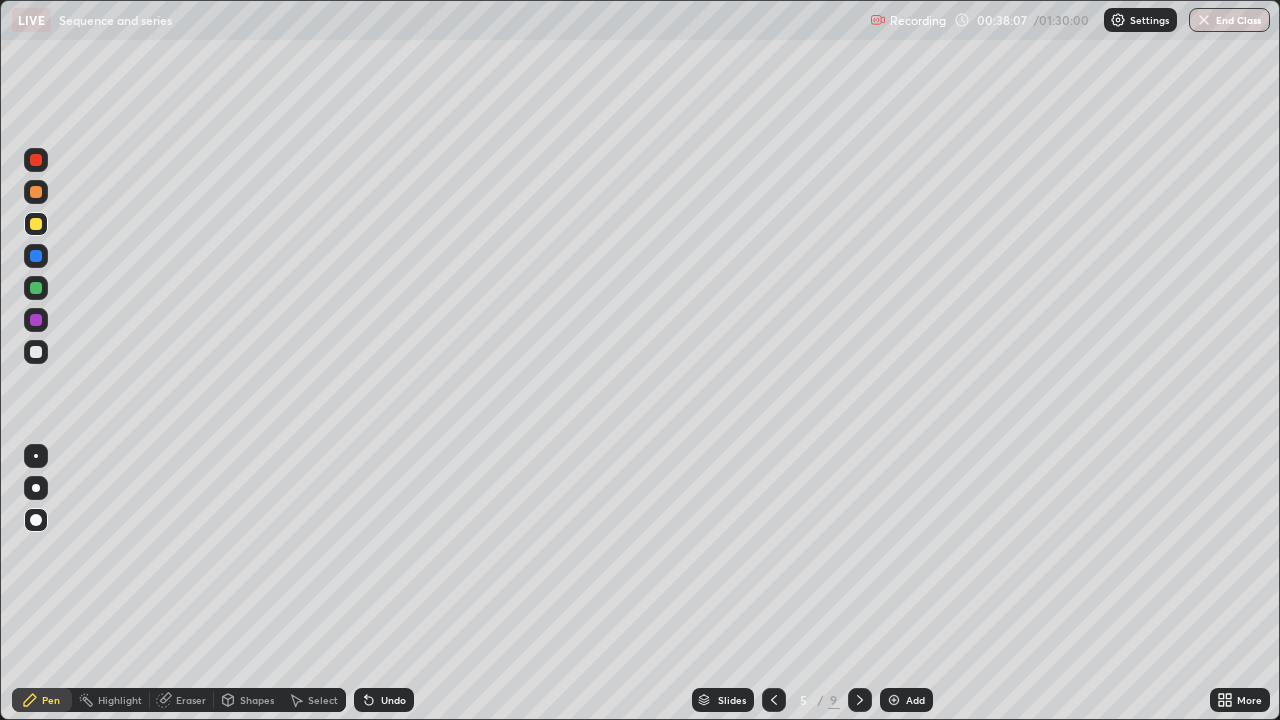 click 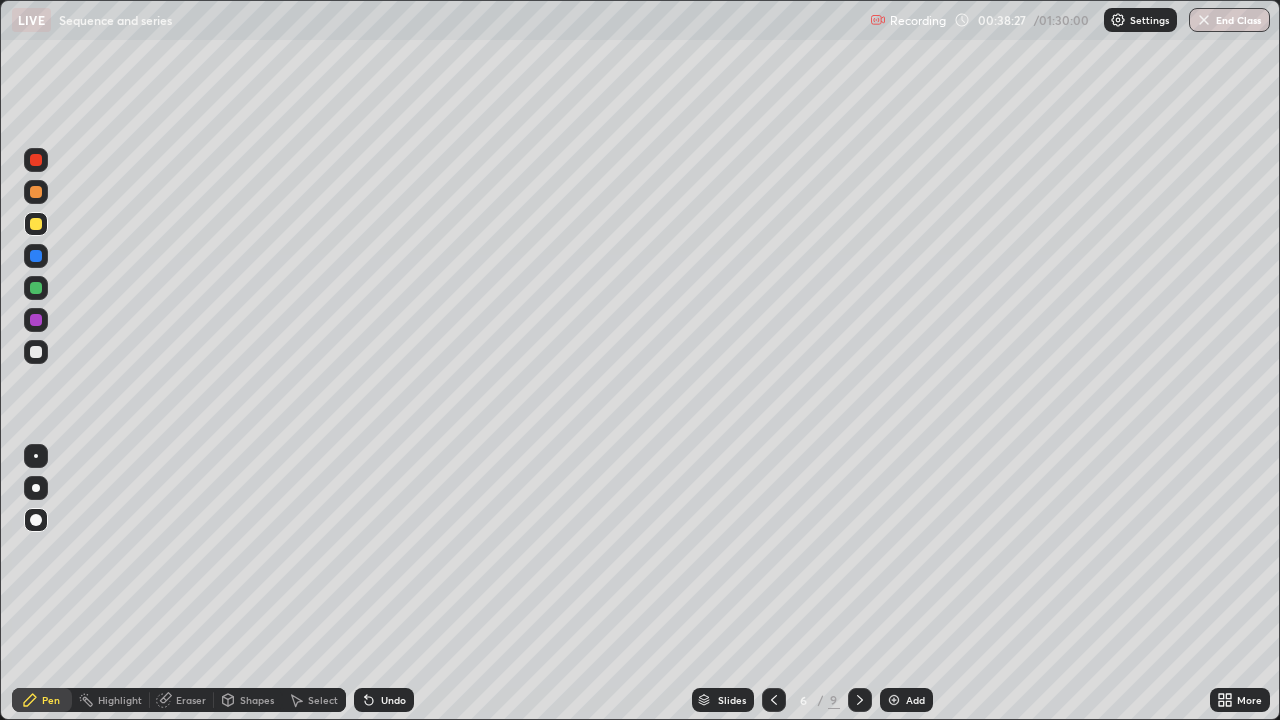 click on "Shapes" at bounding box center (257, 700) 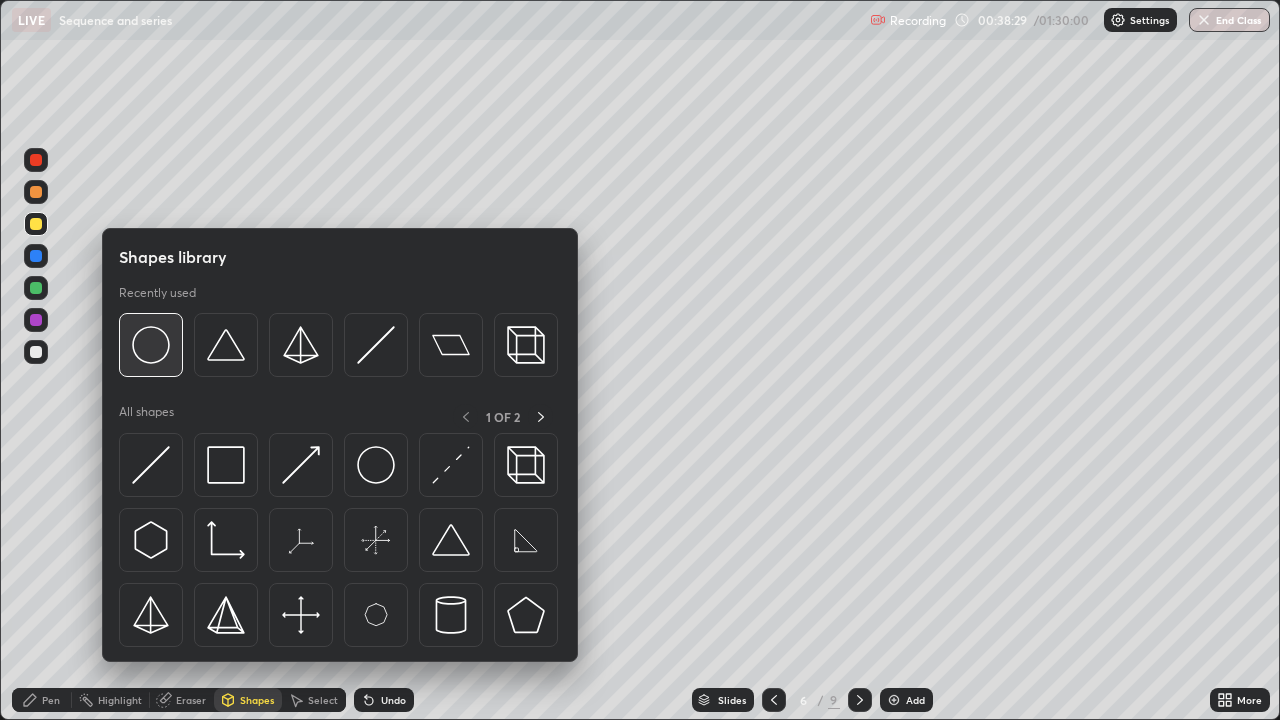 click at bounding box center [151, 345] 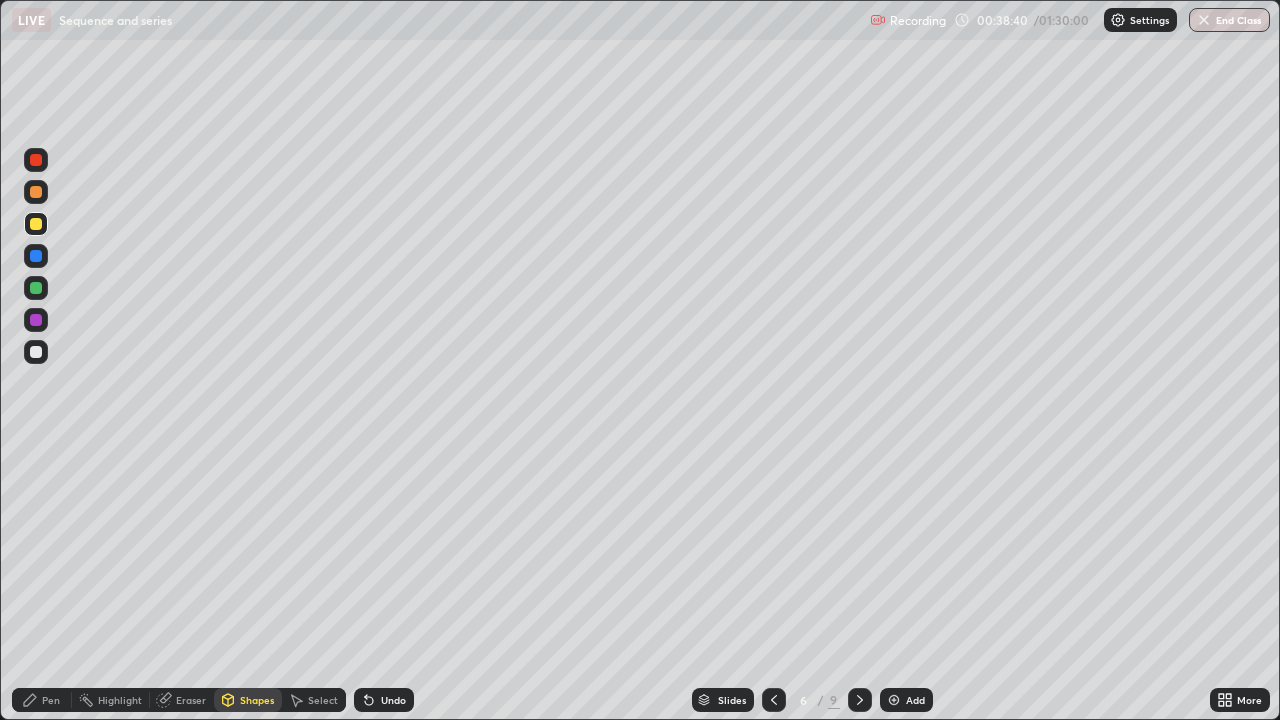 click on "Pen" at bounding box center [51, 700] 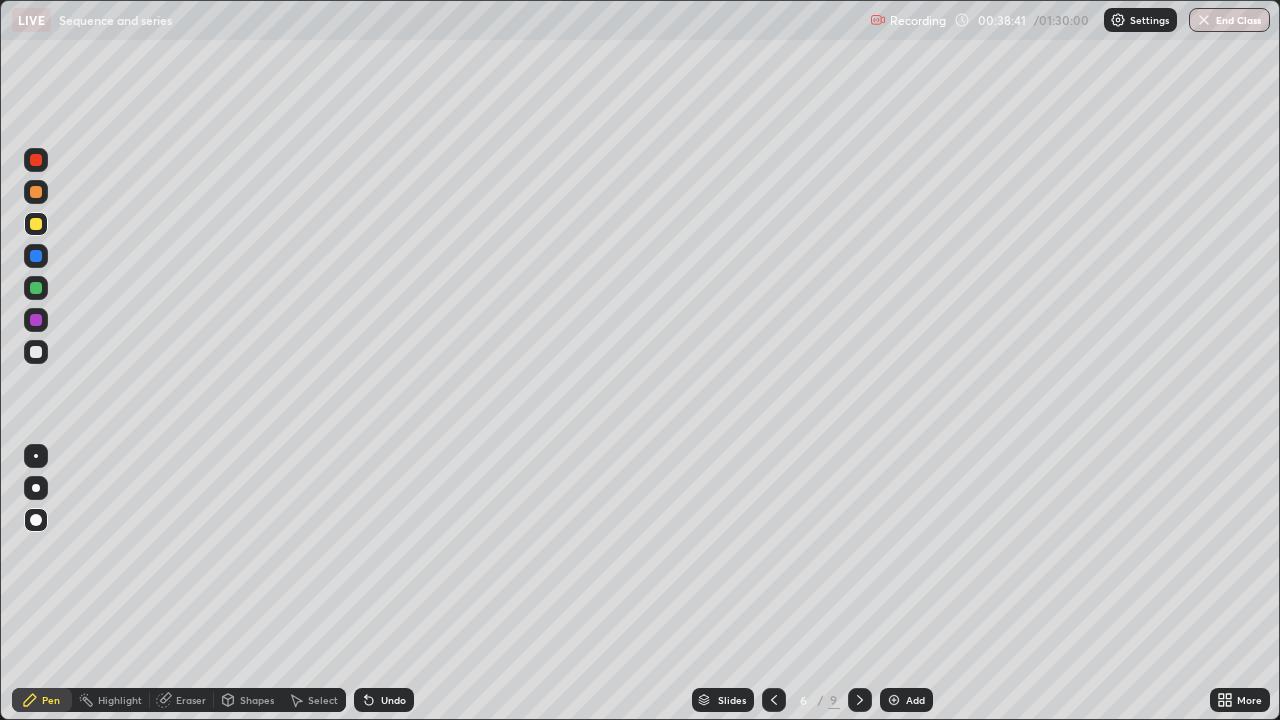 click at bounding box center (36, 320) 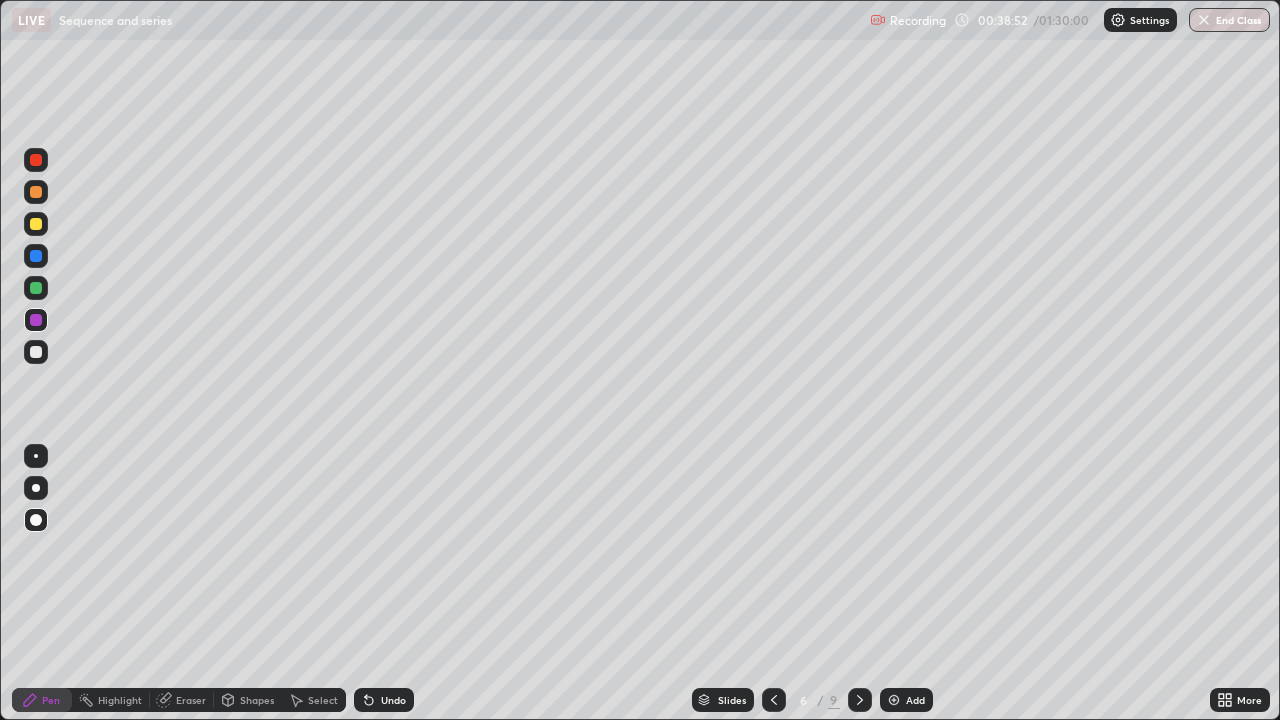 click at bounding box center [36, 256] 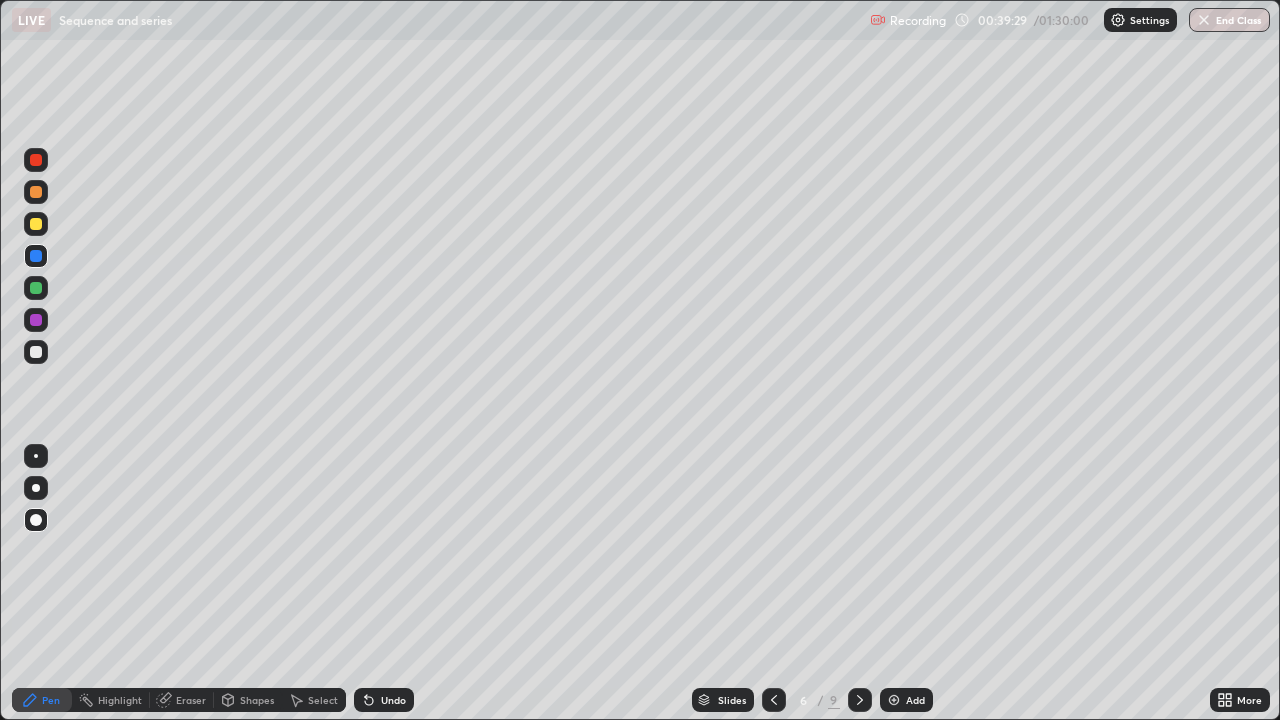 click at bounding box center (36, 320) 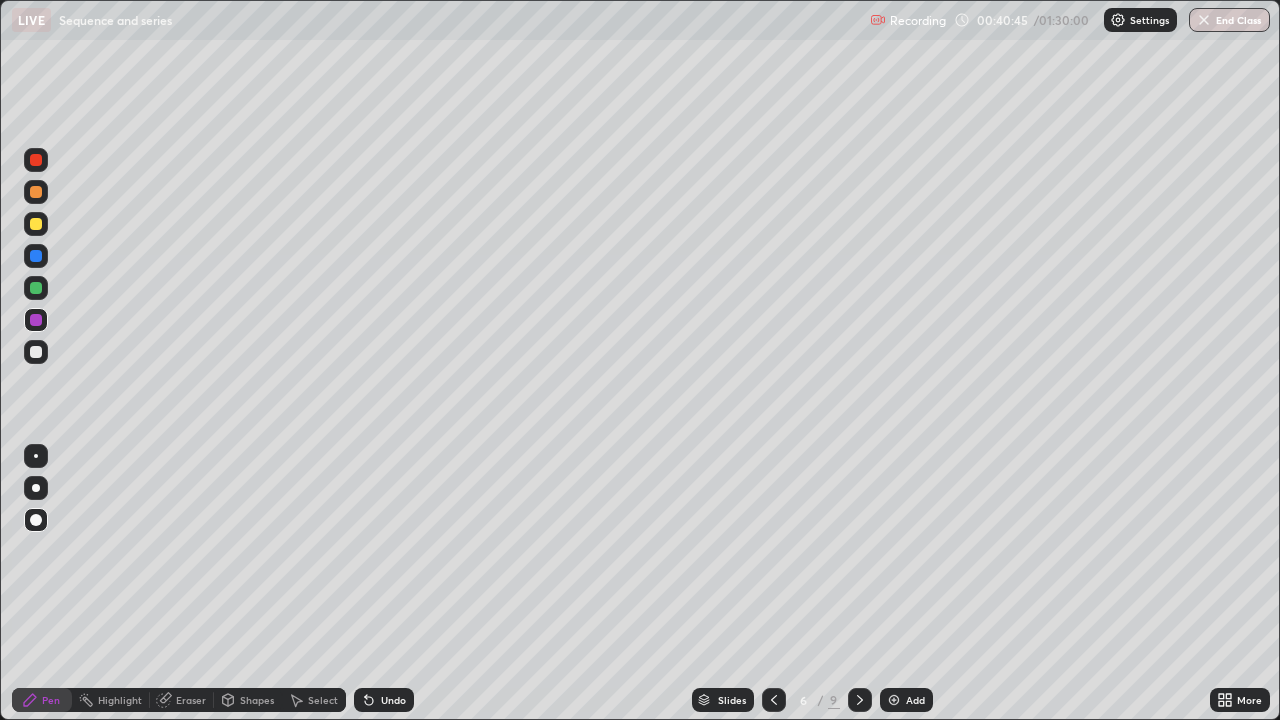 click at bounding box center [36, 288] 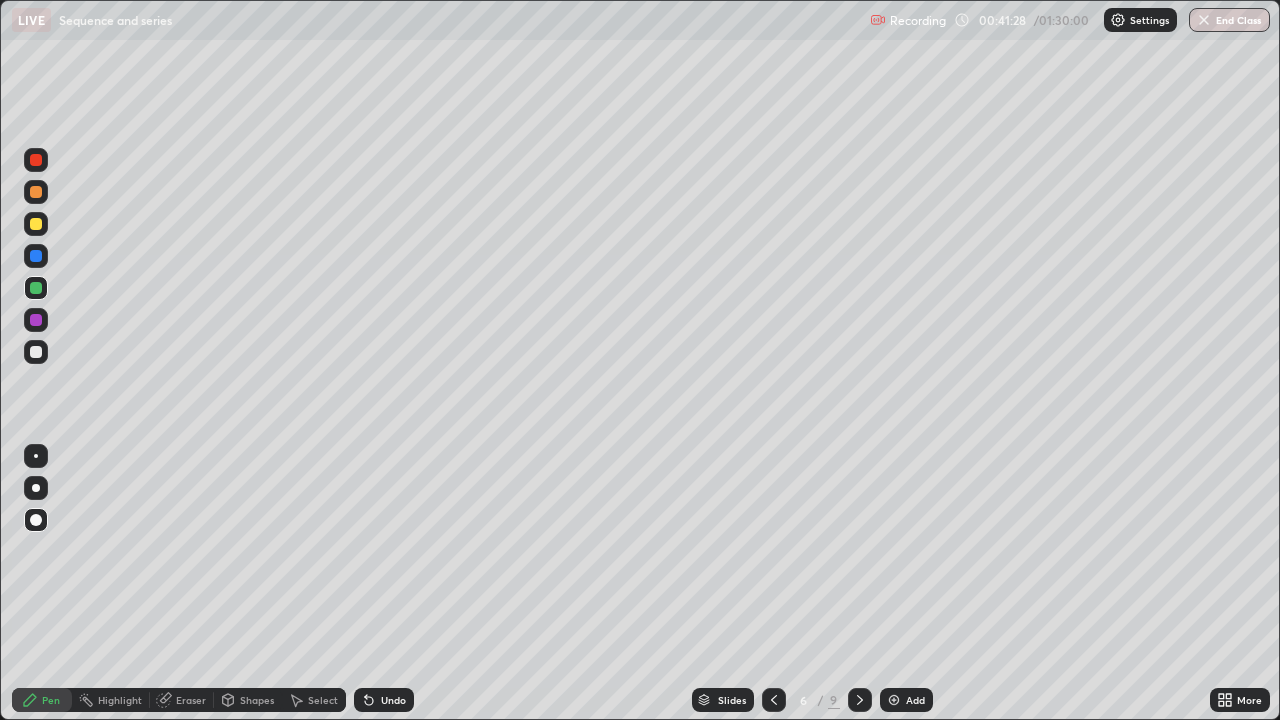 click 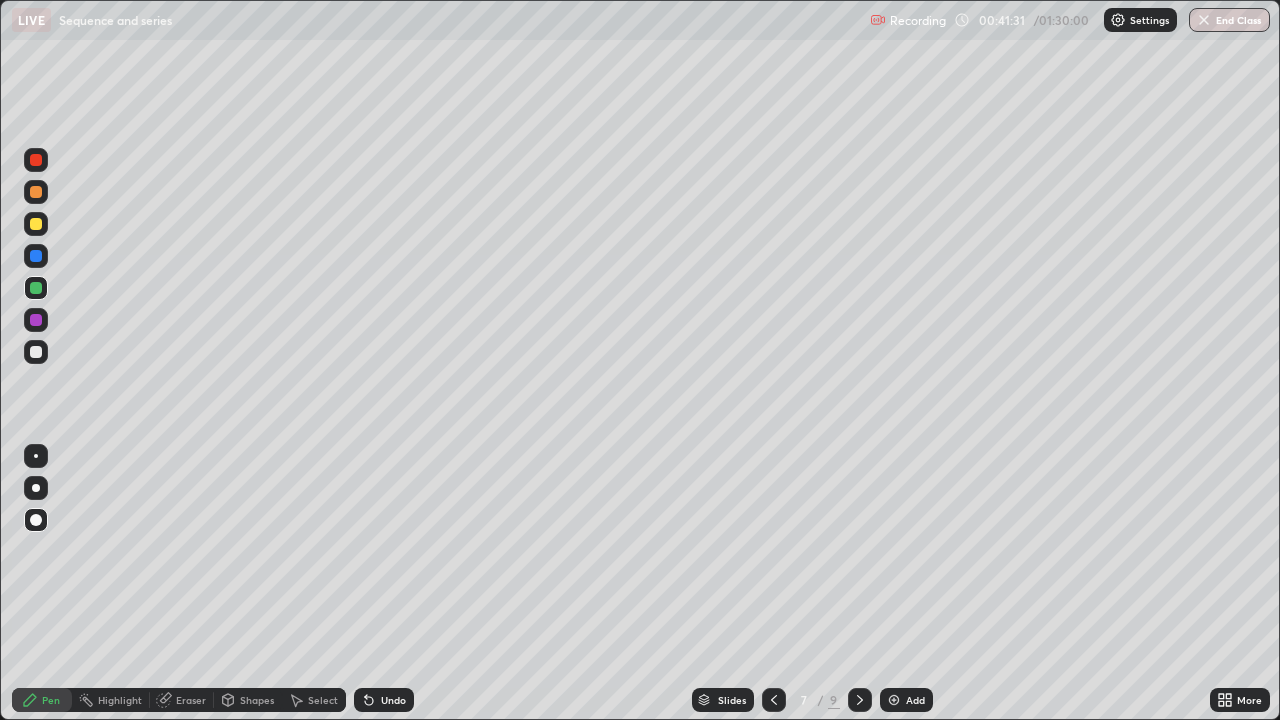 click at bounding box center [774, 700] 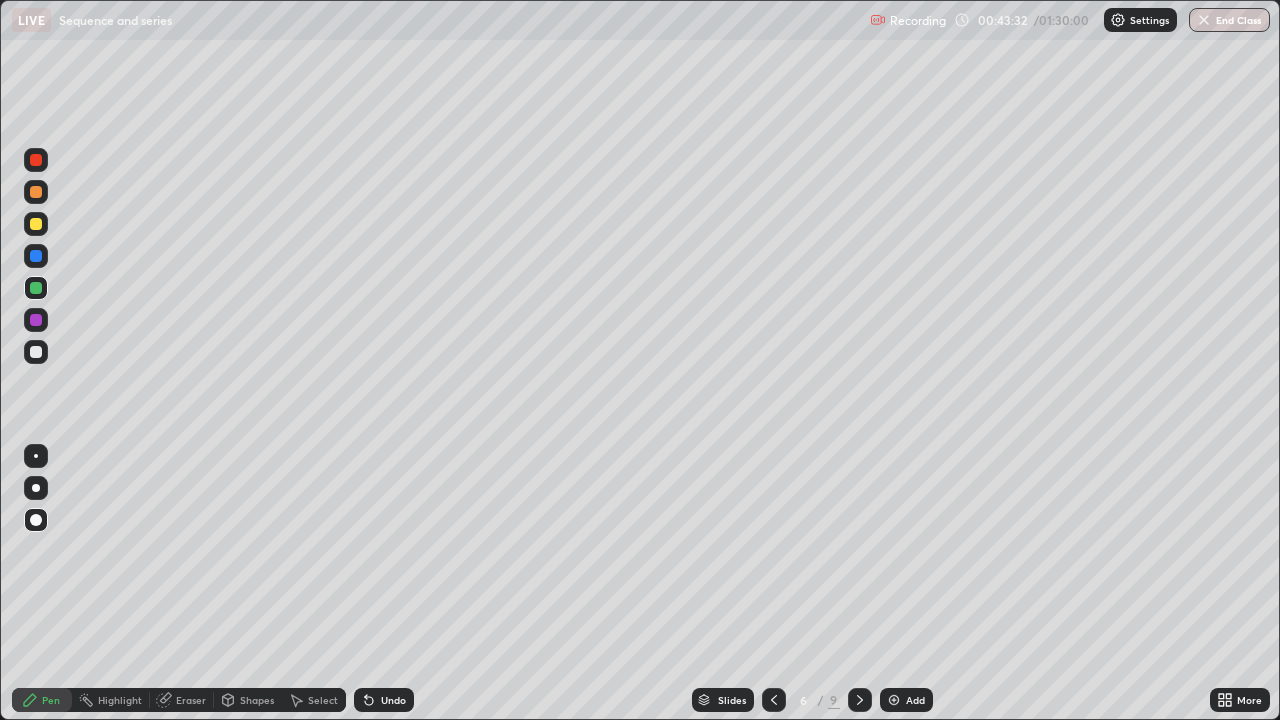 click at bounding box center [36, 224] 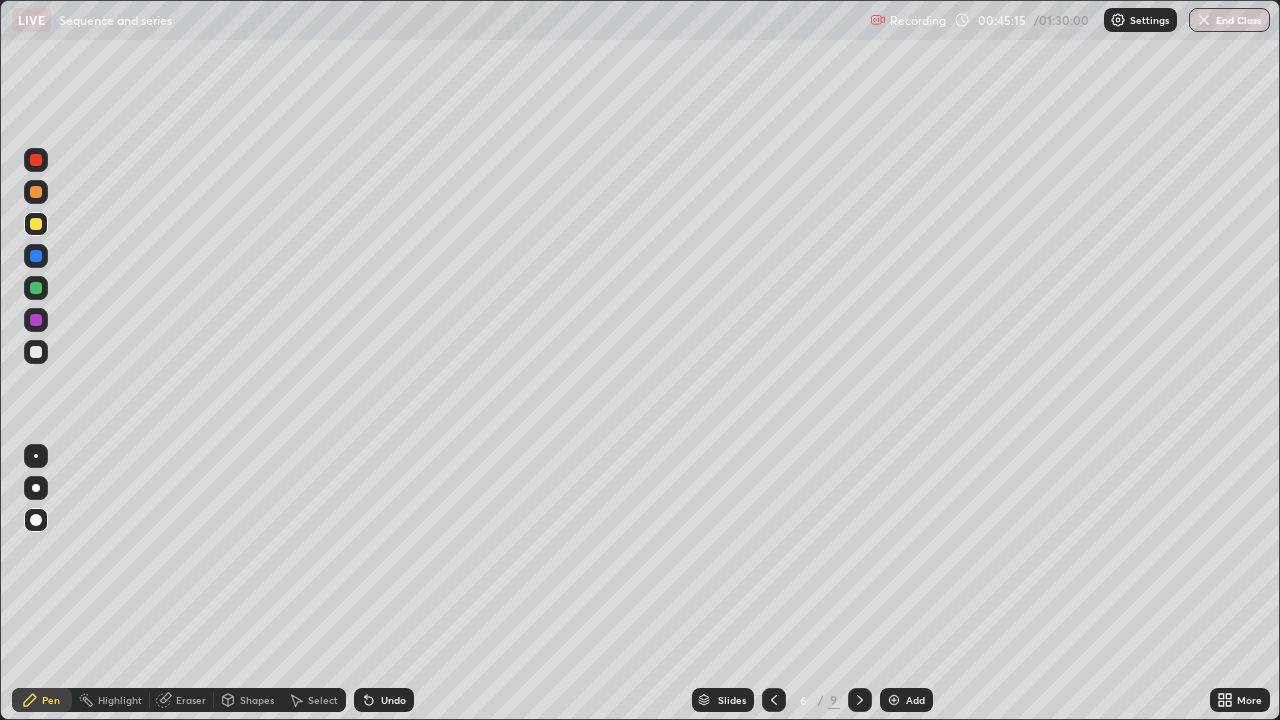 click 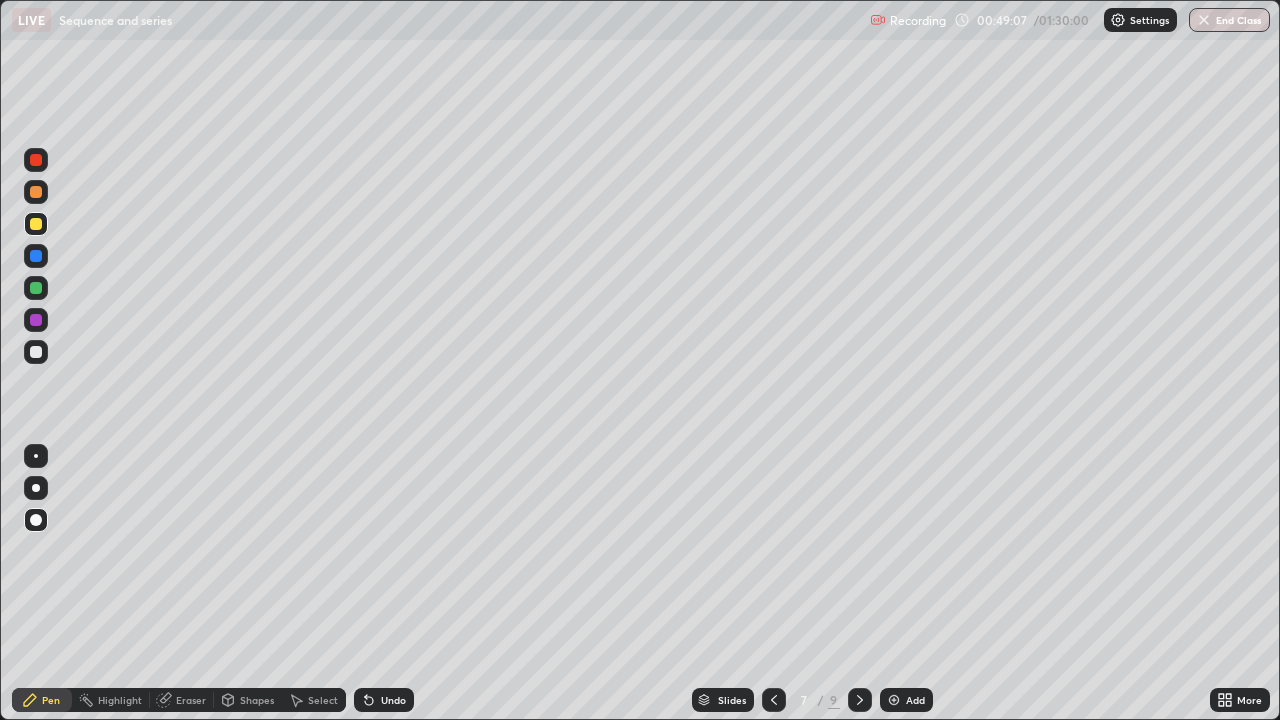click at bounding box center [36, 320] 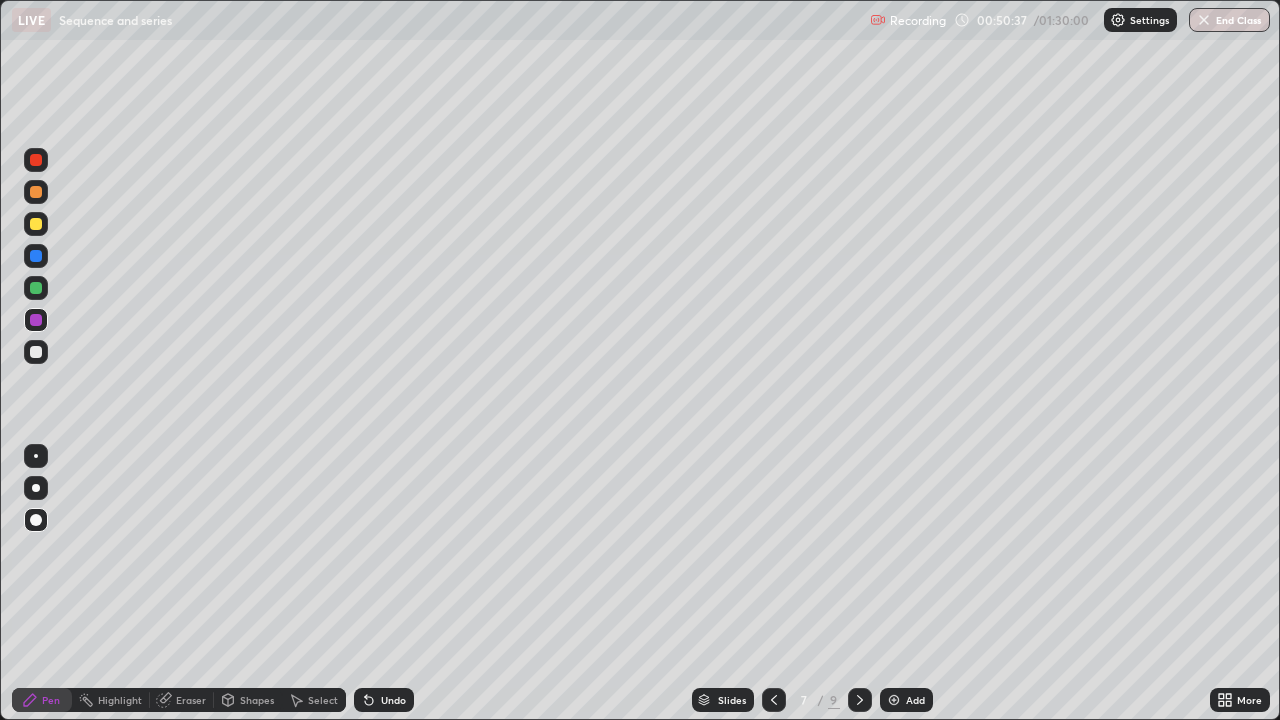 click at bounding box center (36, 256) 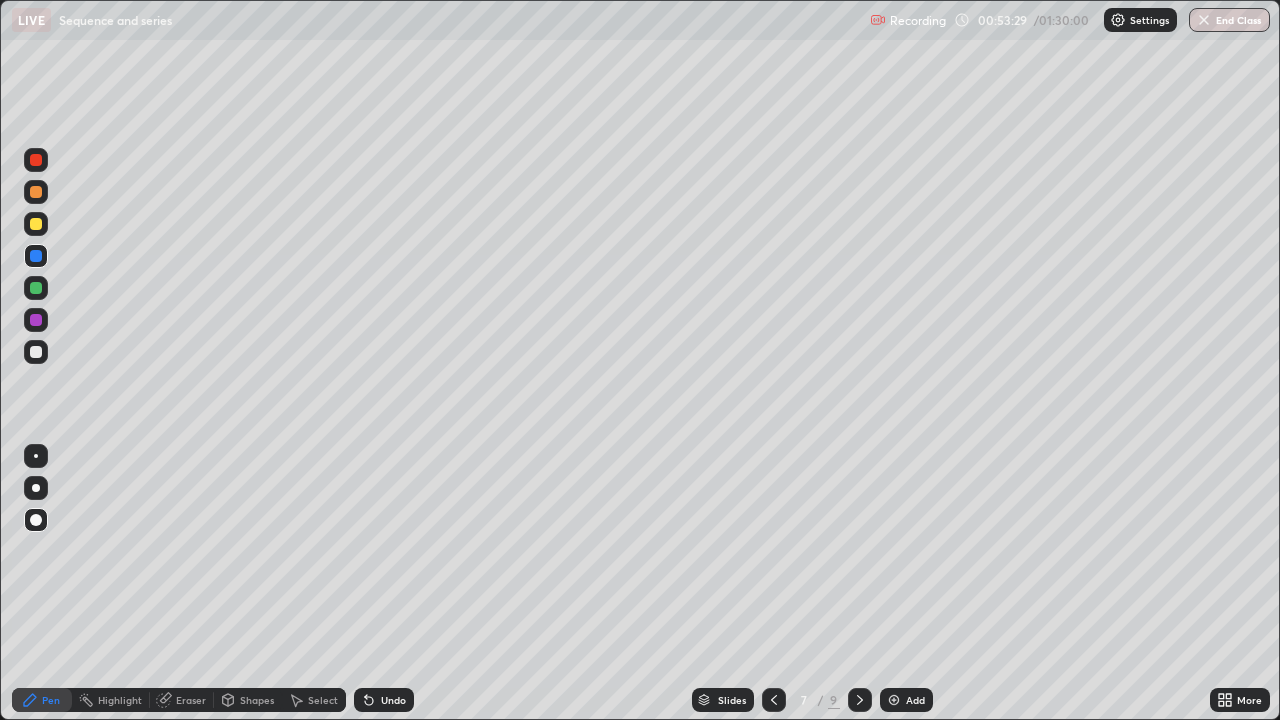 click 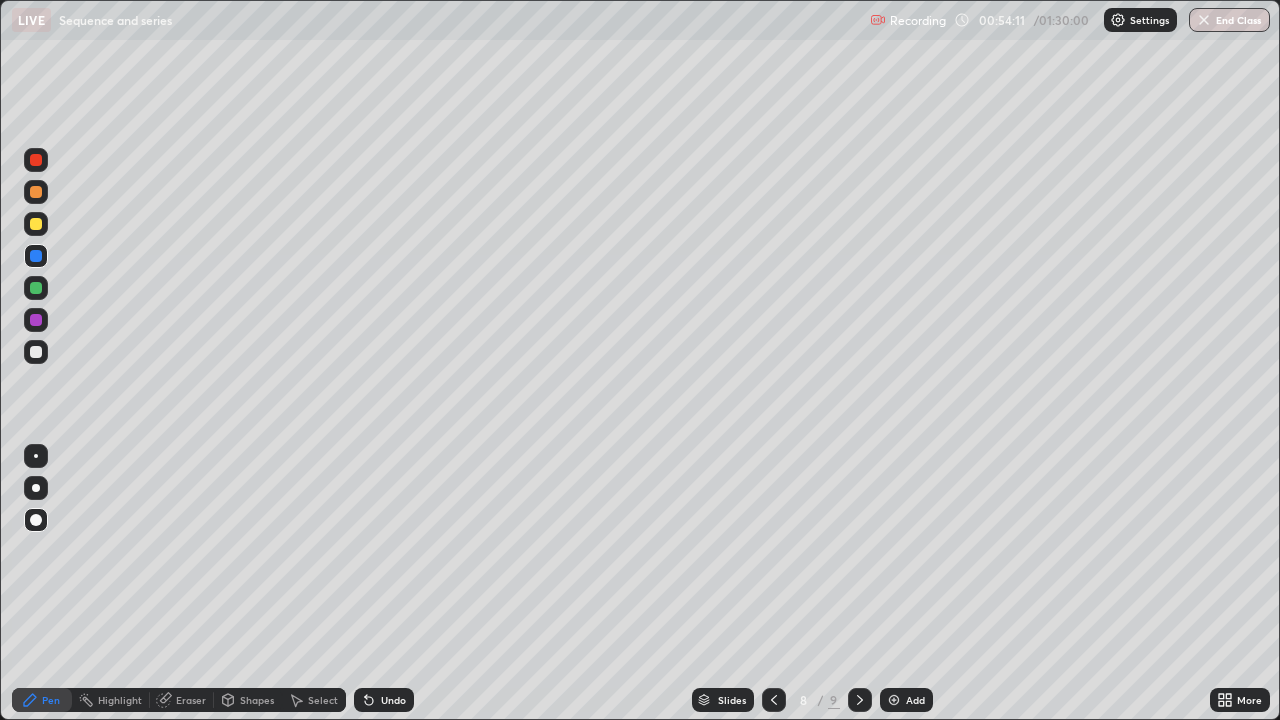 click at bounding box center (36, 288) 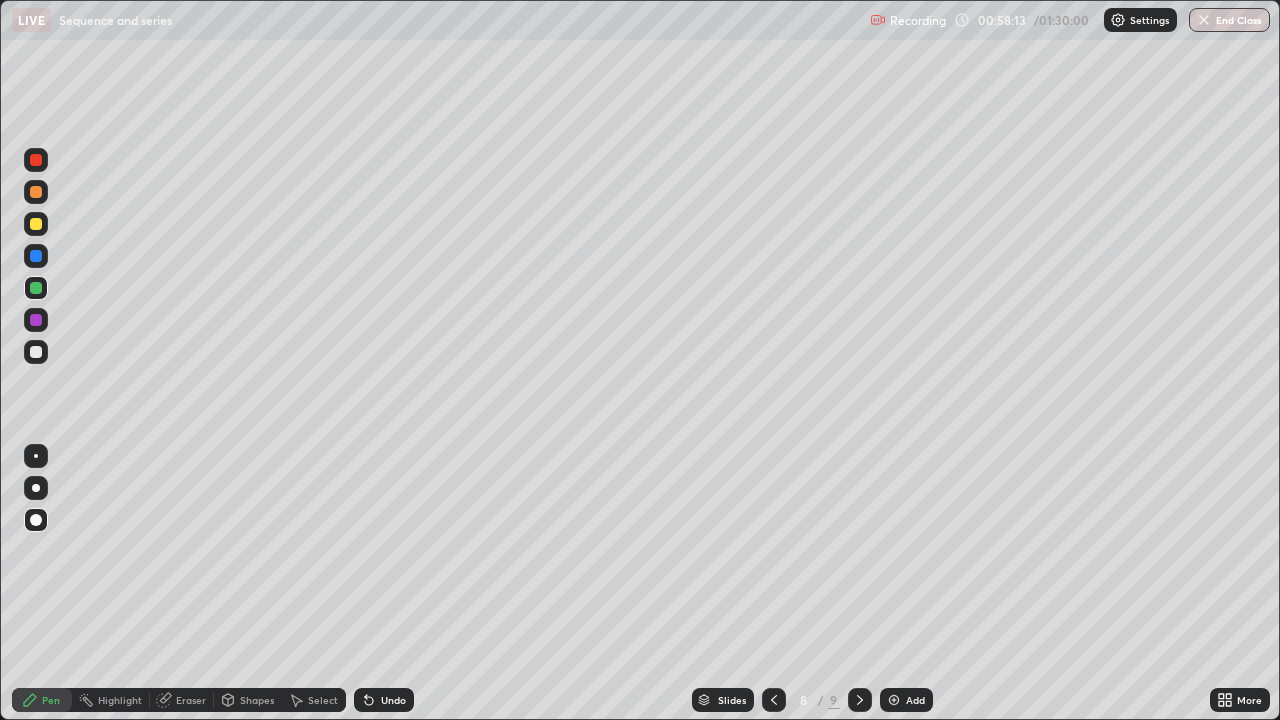 click at bounding box center (36, 352) 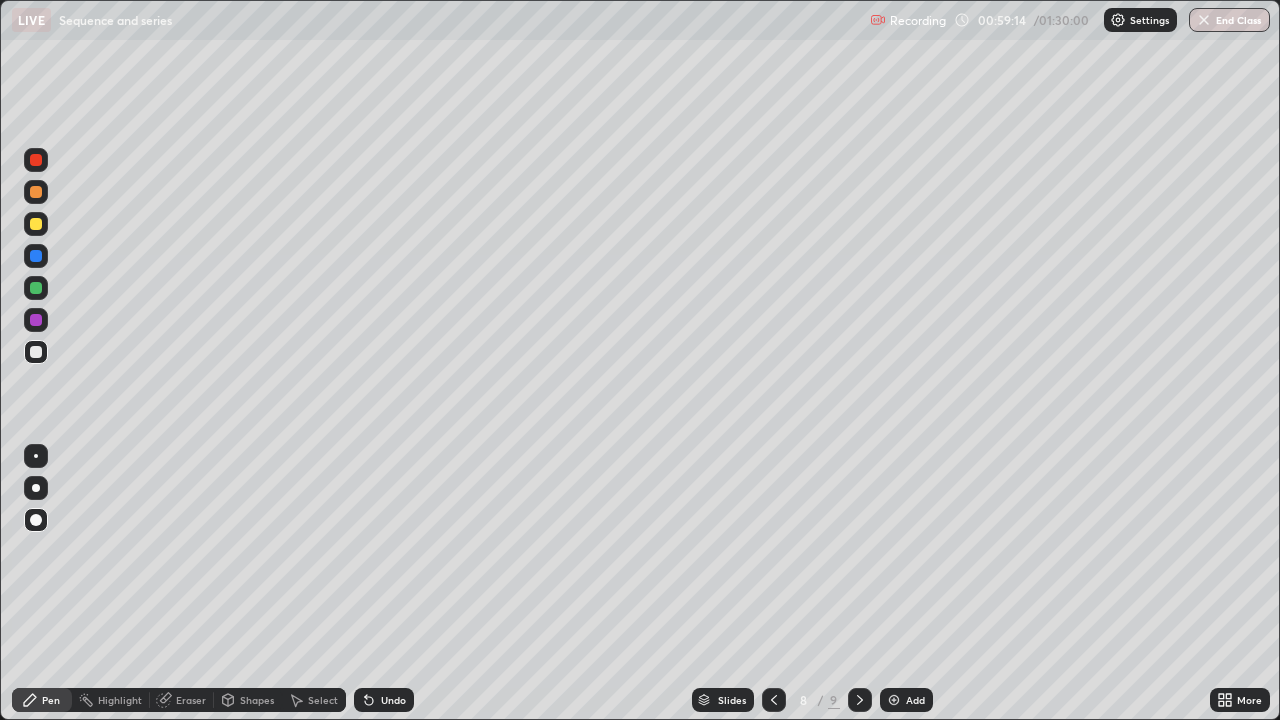click 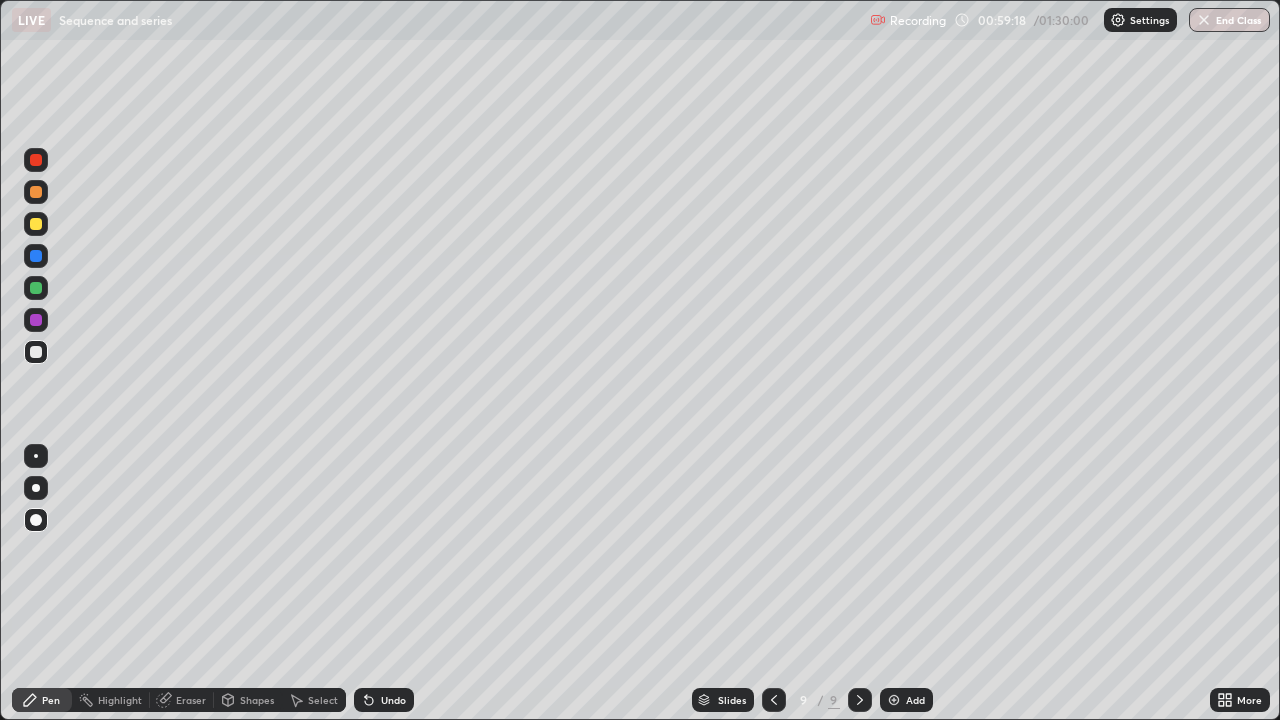 click at bounding box center (36, 160) 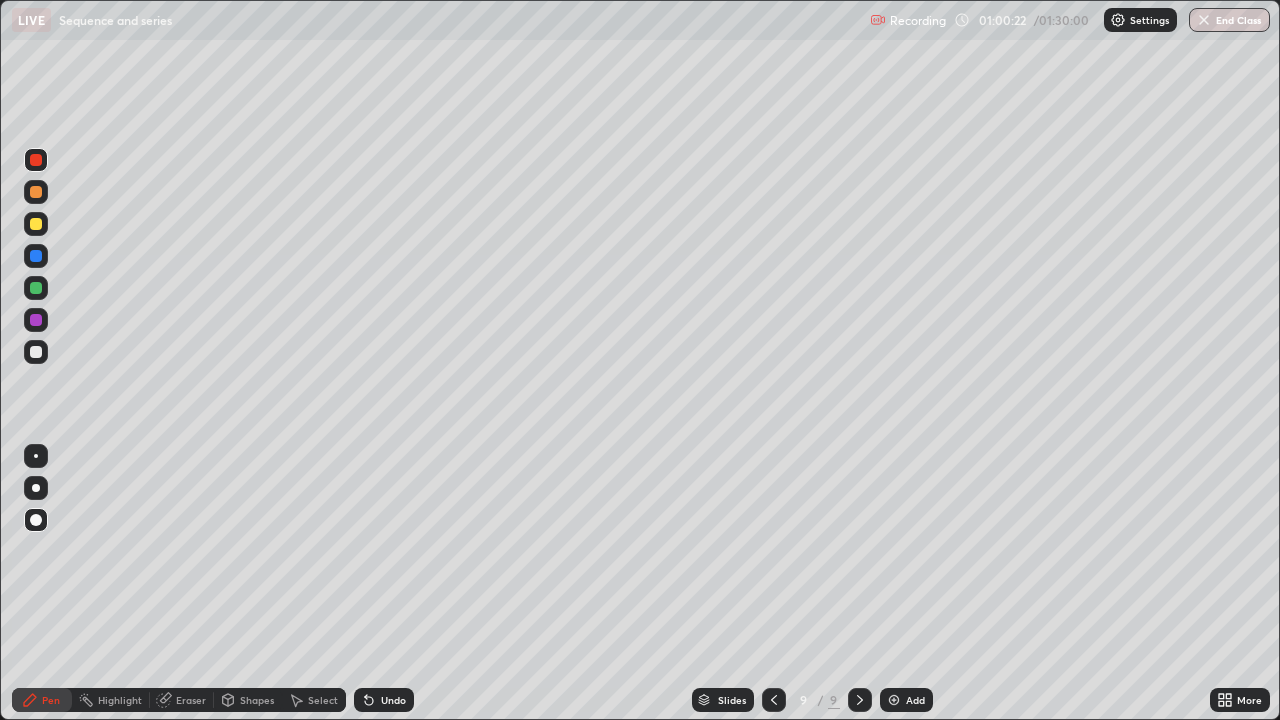 click at bounding box center (36, 224) 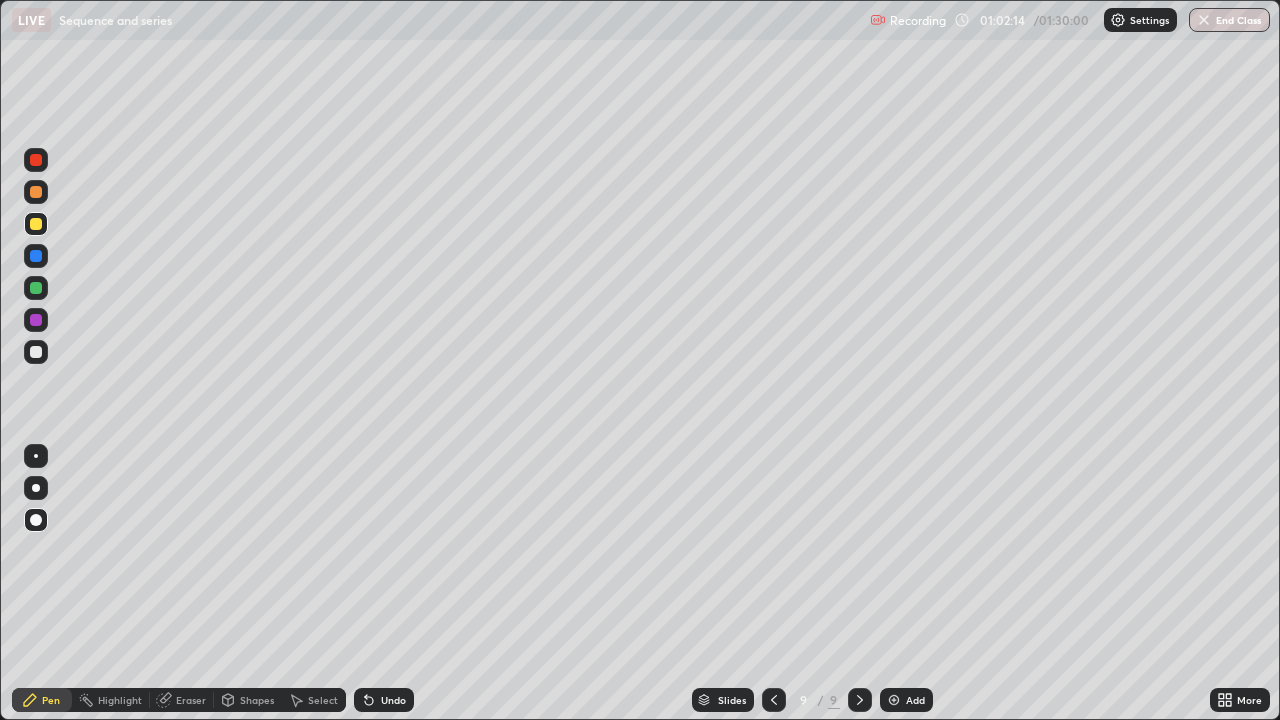 click 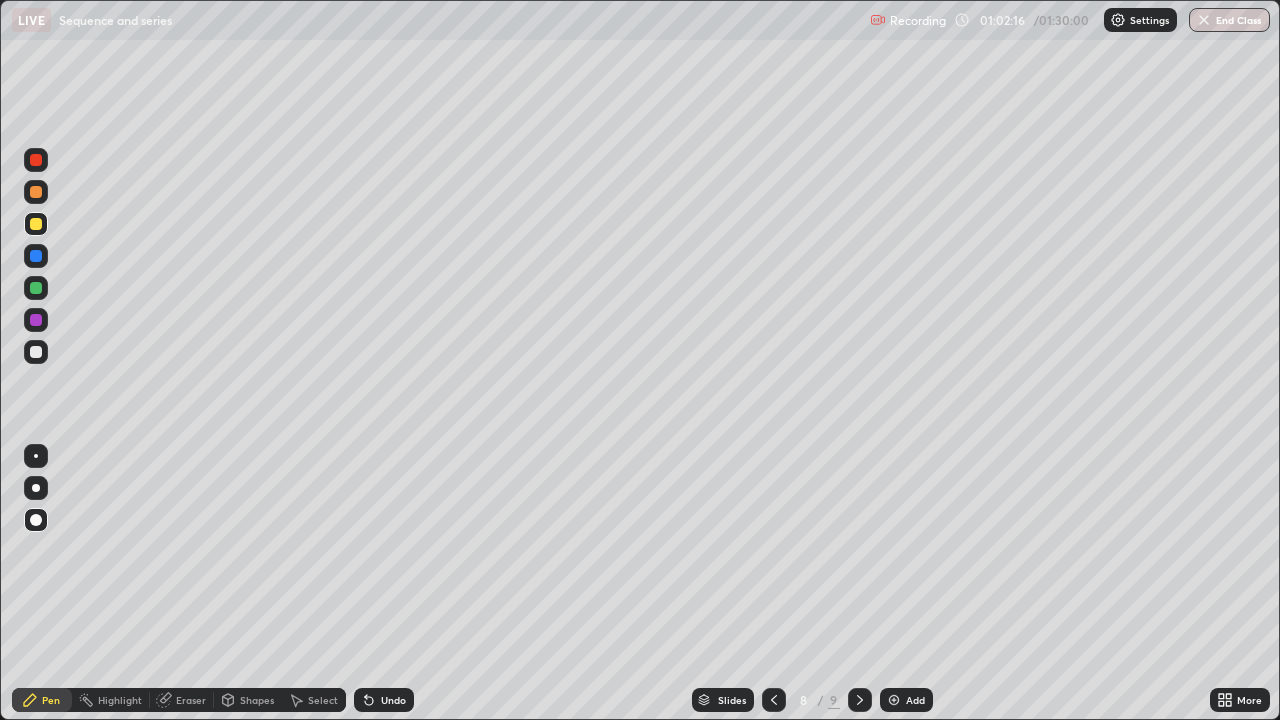 click 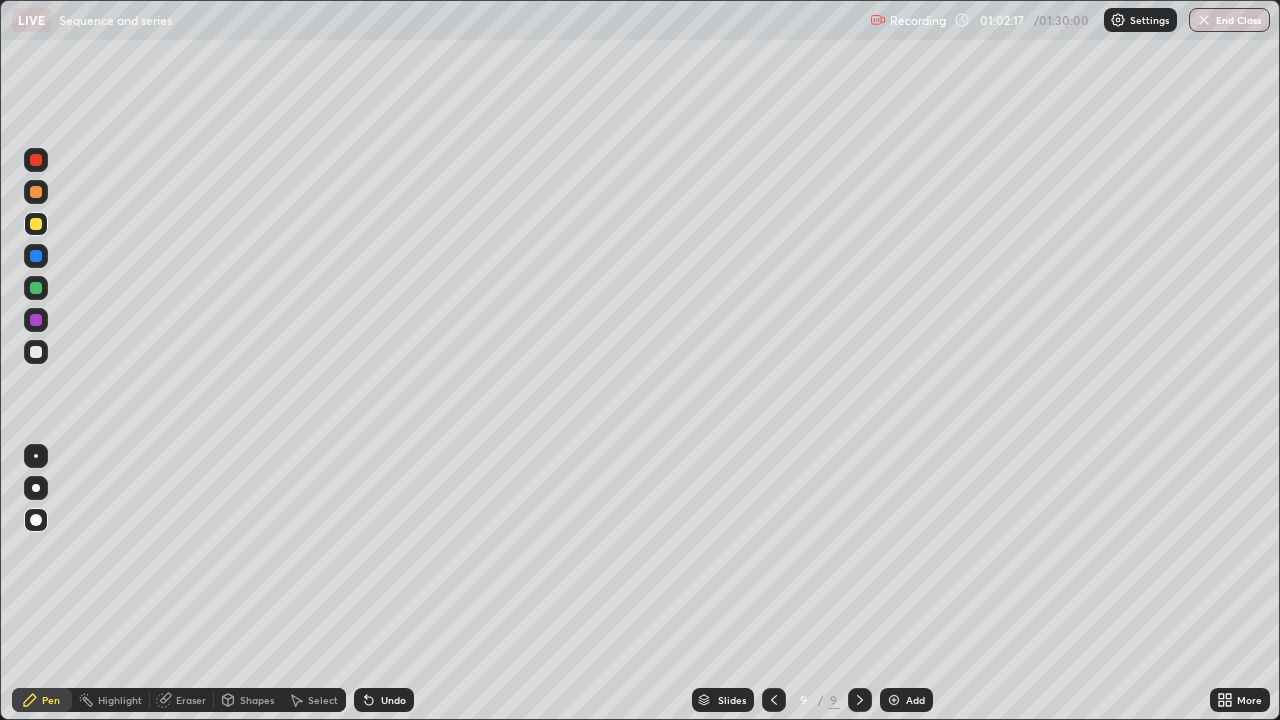 click 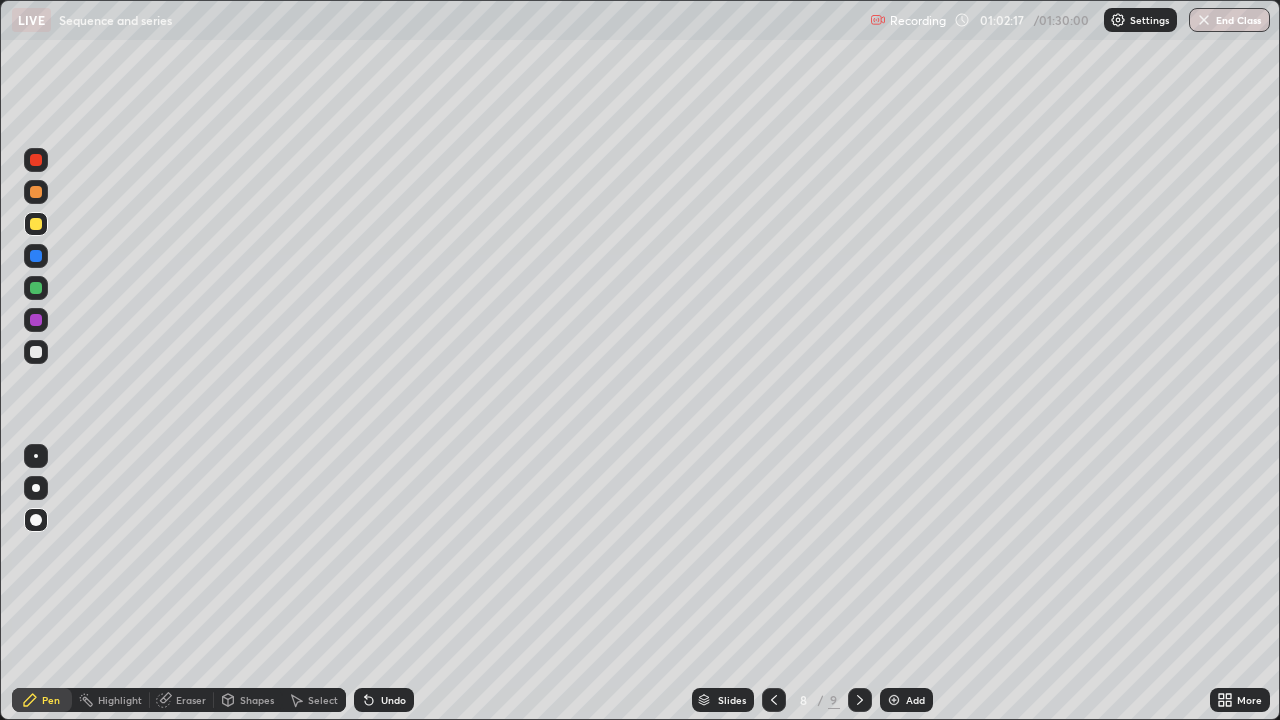 click 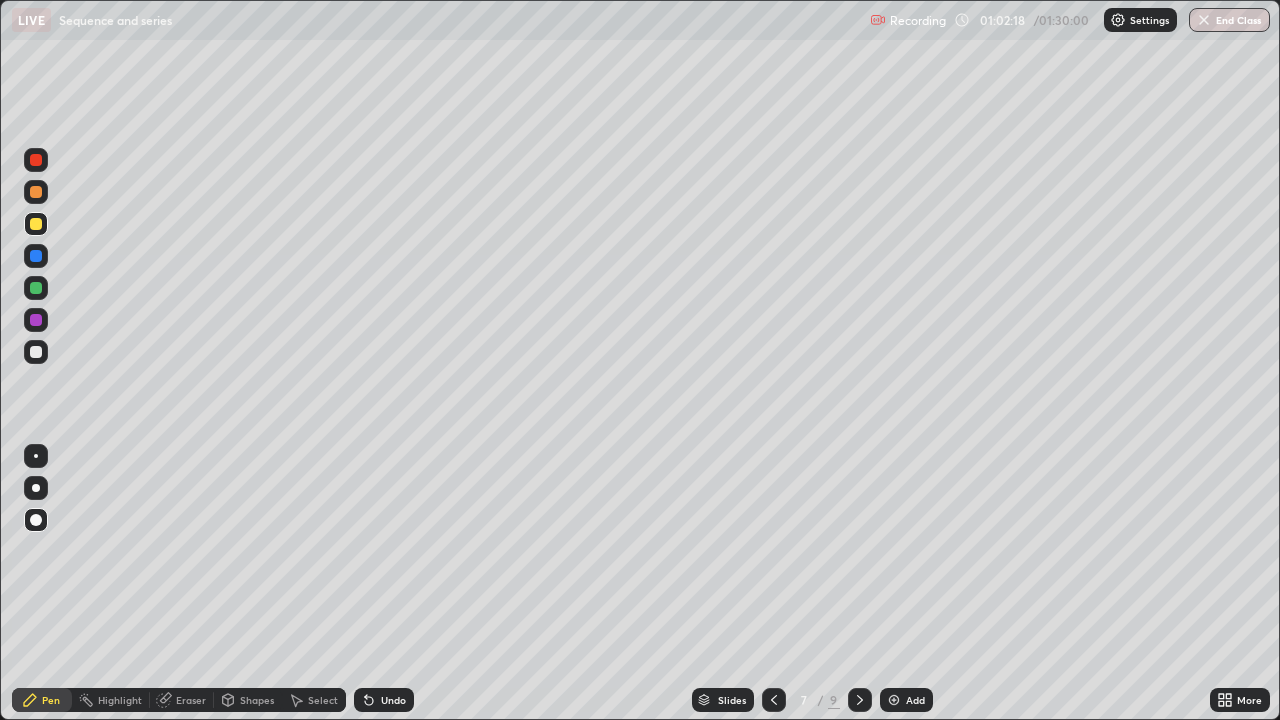 click 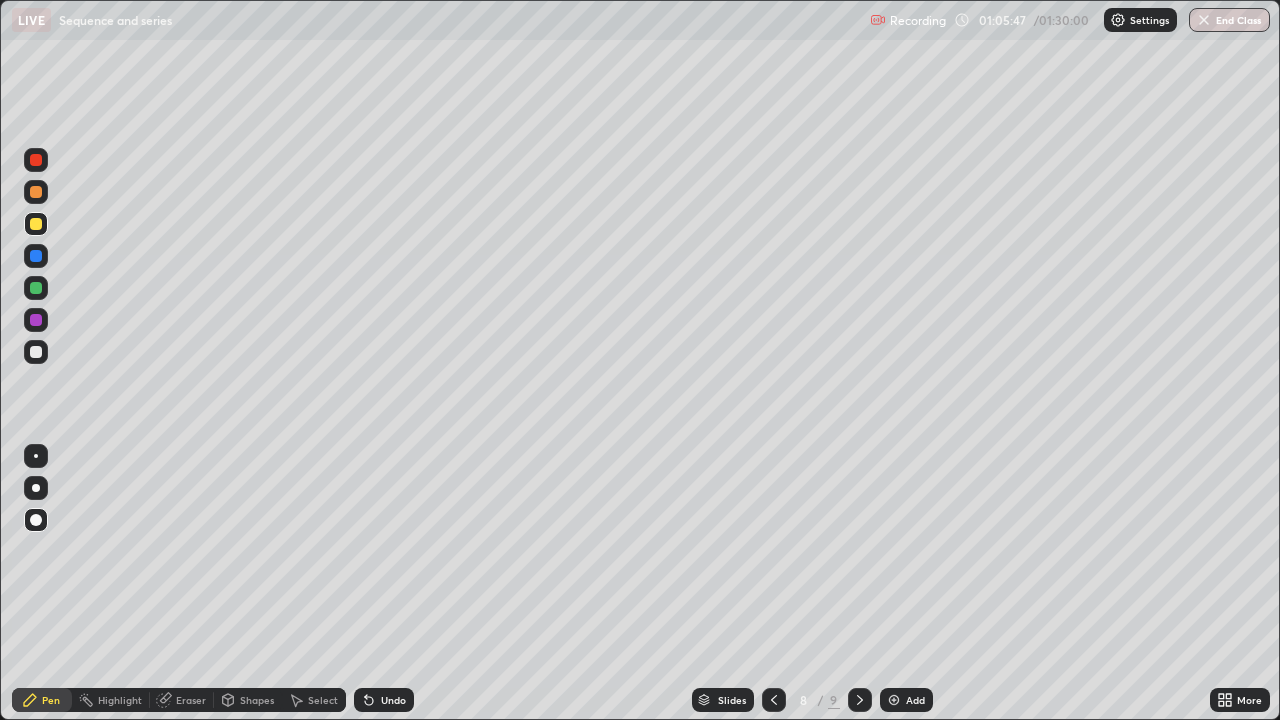 click 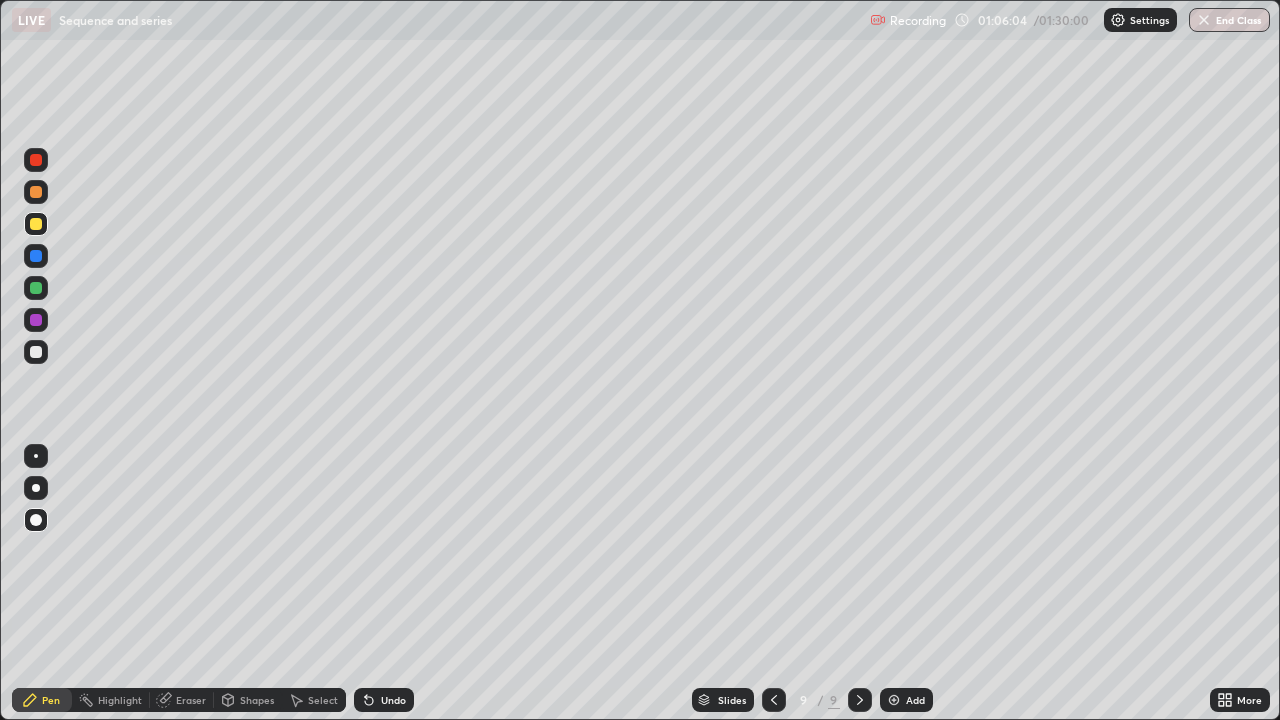click at bounding box center (894, 700) 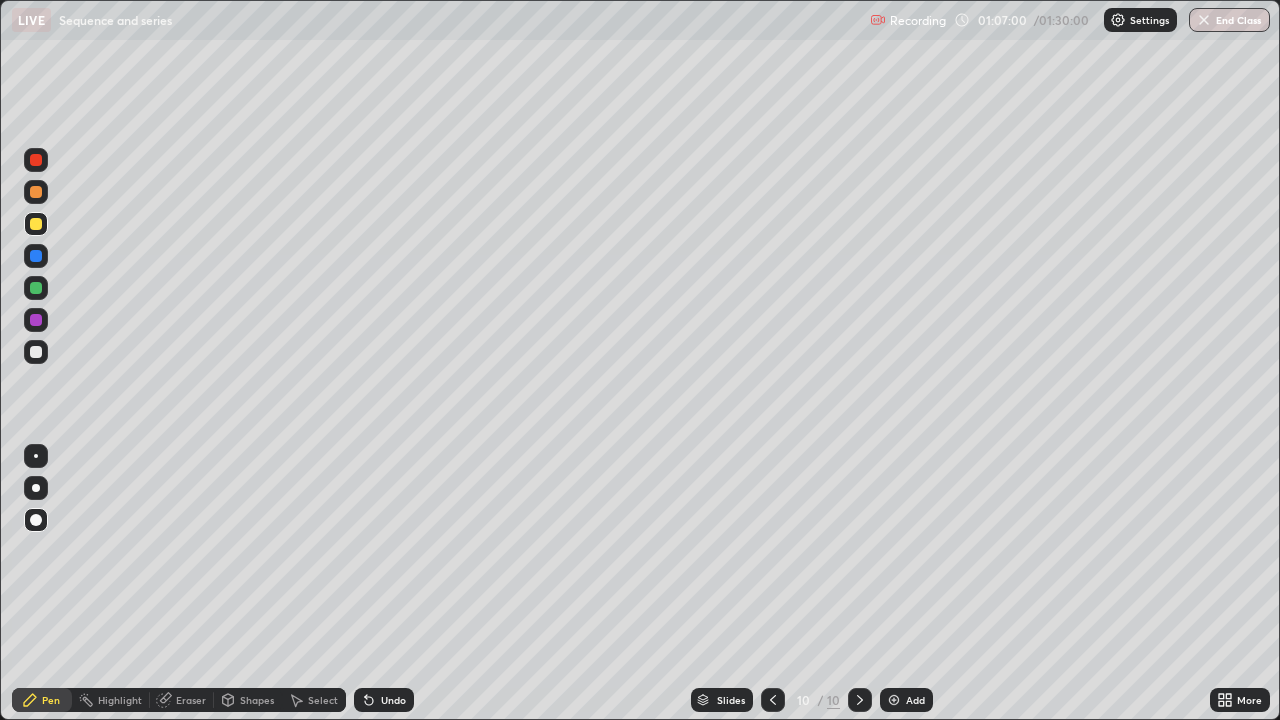 click at bounding box center [36, 320] 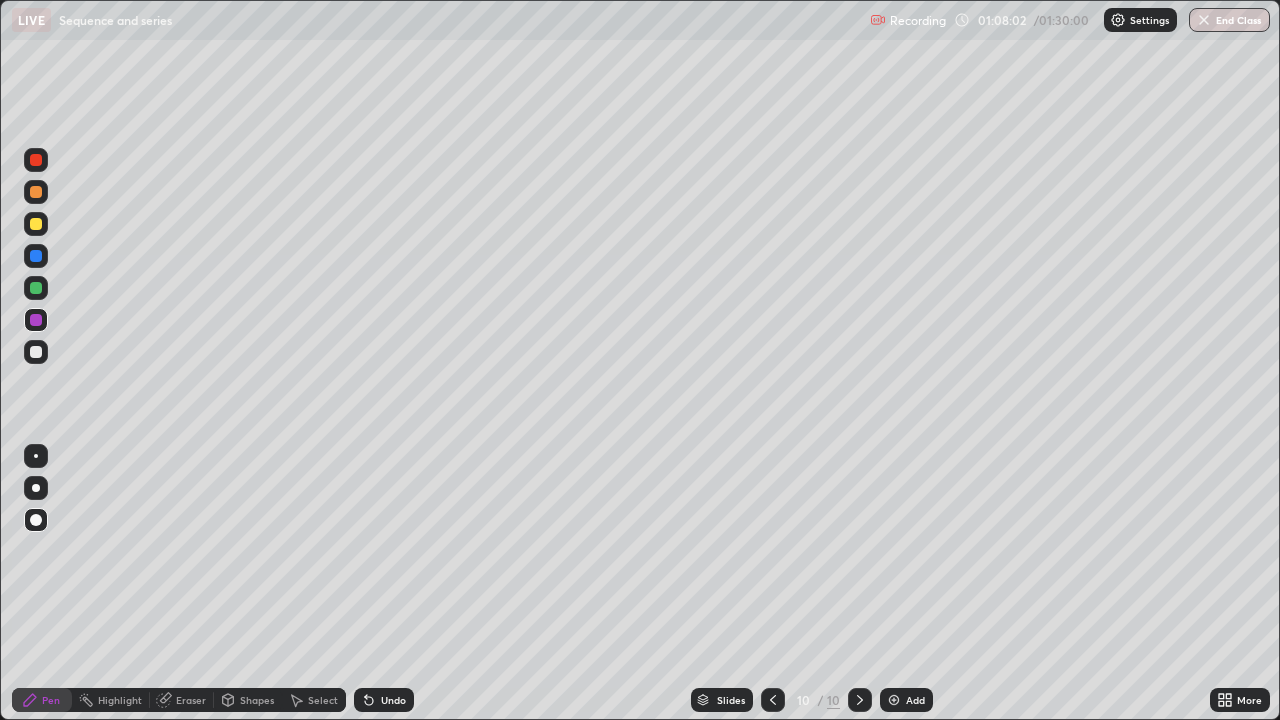 click at bounding box center (36, 288) 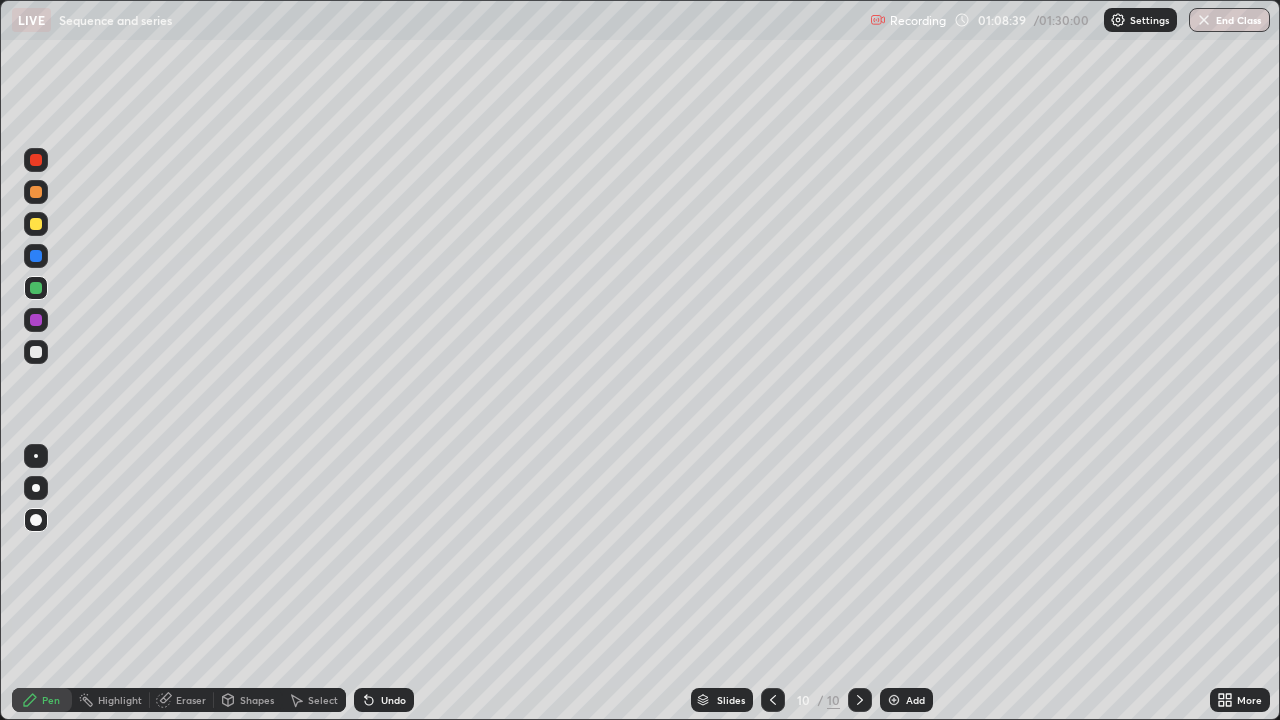 click at bounding box center [36, 352] 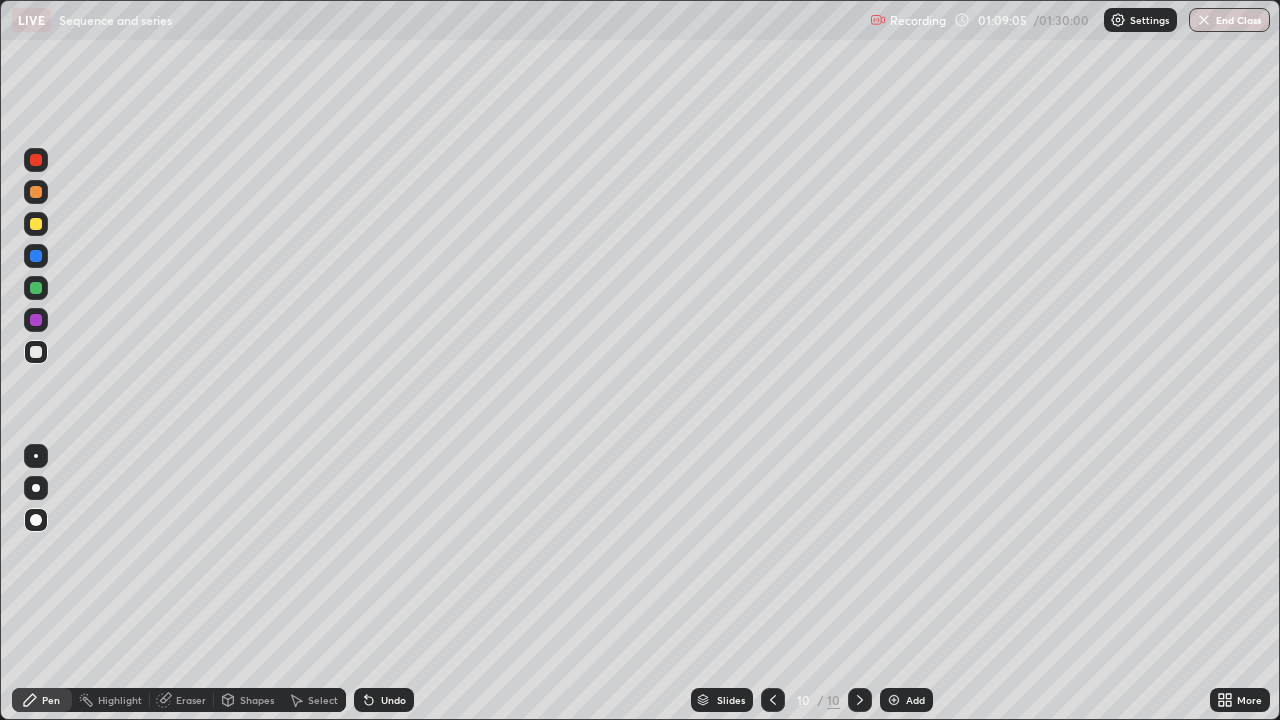 click at bounding box center [36, 288] 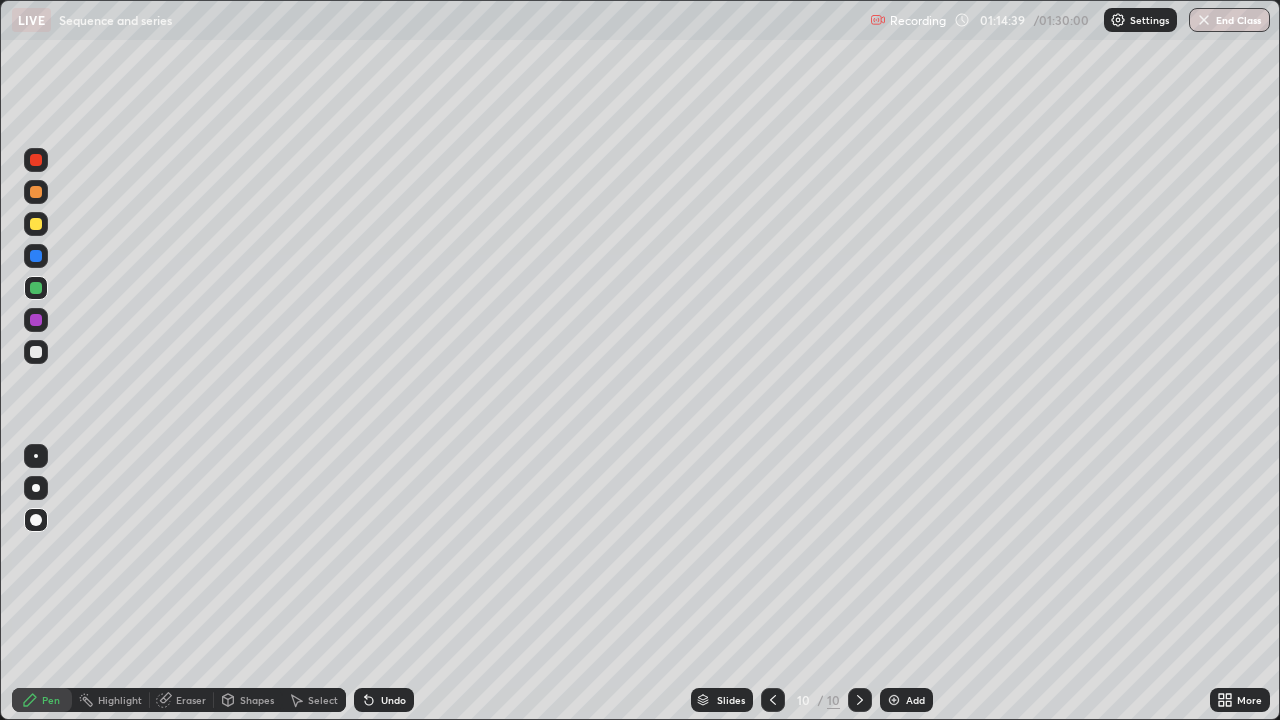 click on "End Class" at bounding box center (1229, 20) 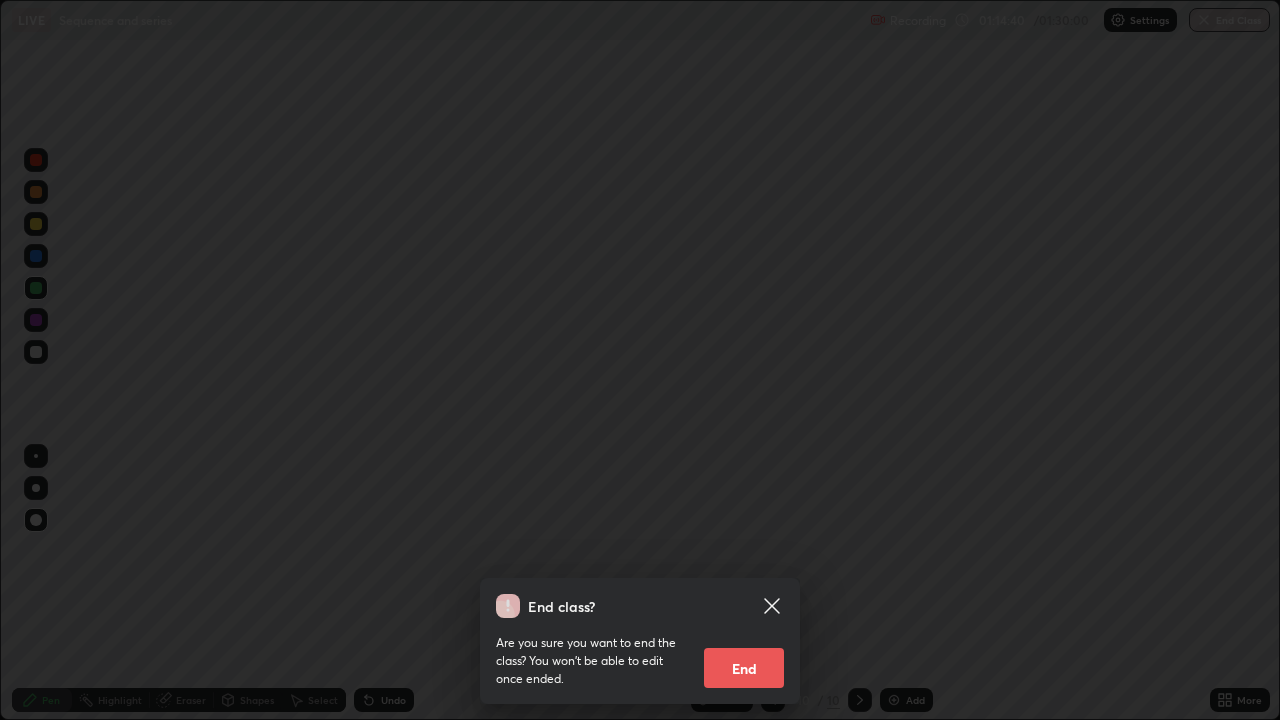 click on "End" at bounding box center (744, 668) 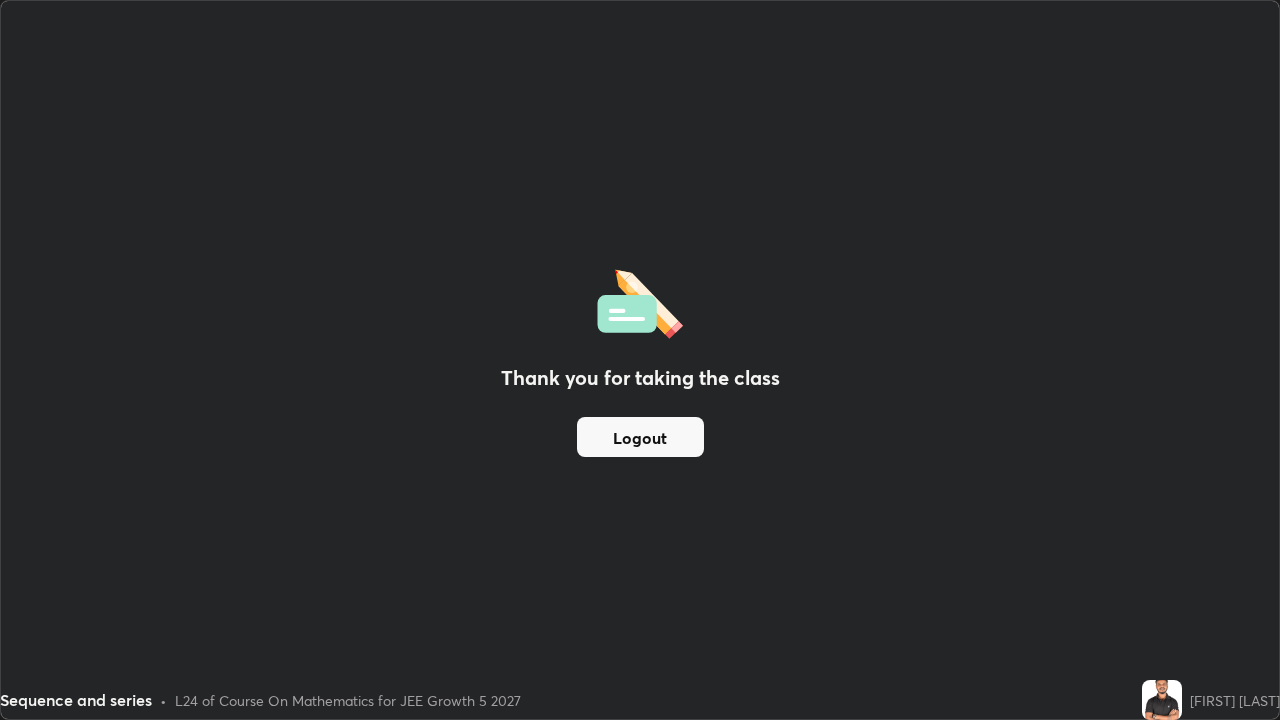 click on "Logout" at bounding box center [640, 437] 